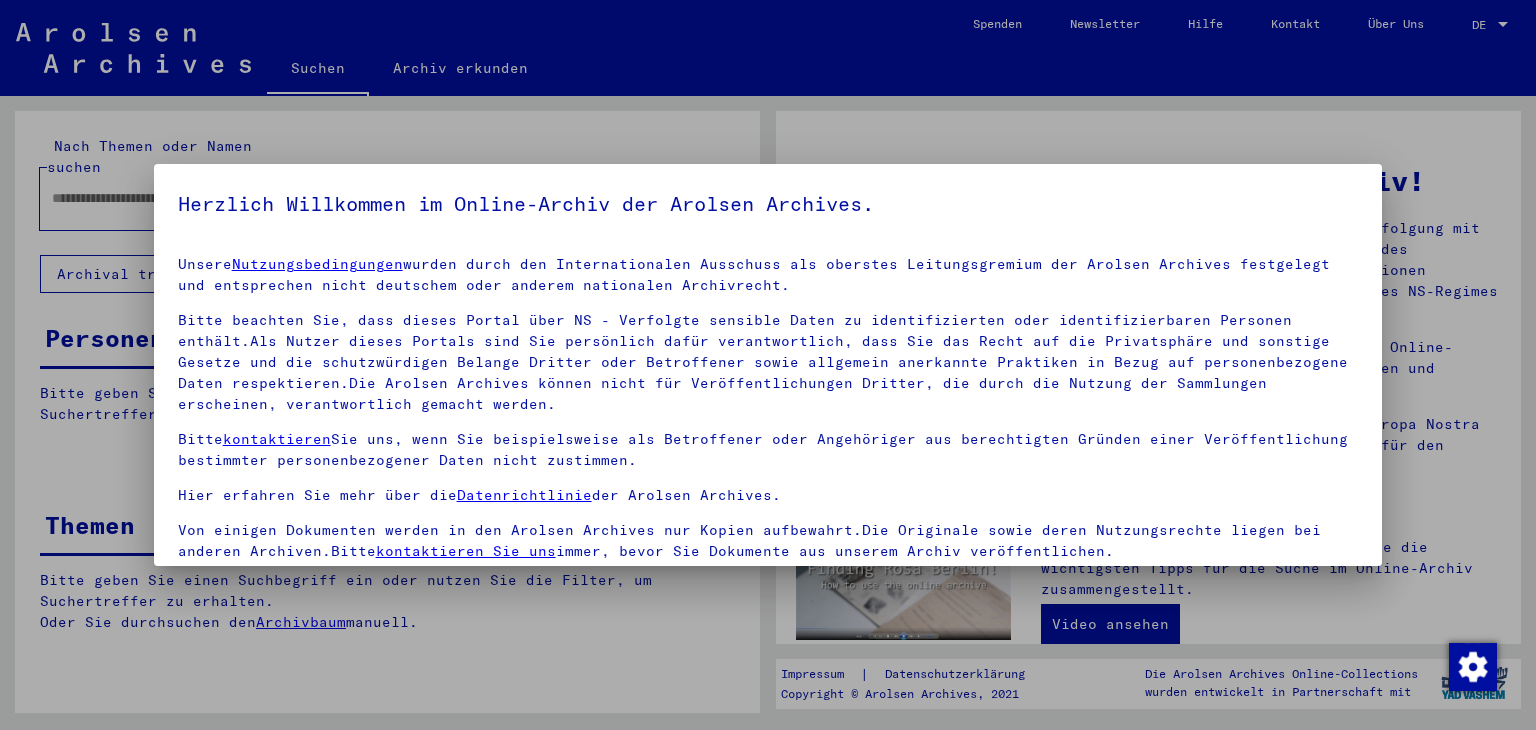 type on "**********" 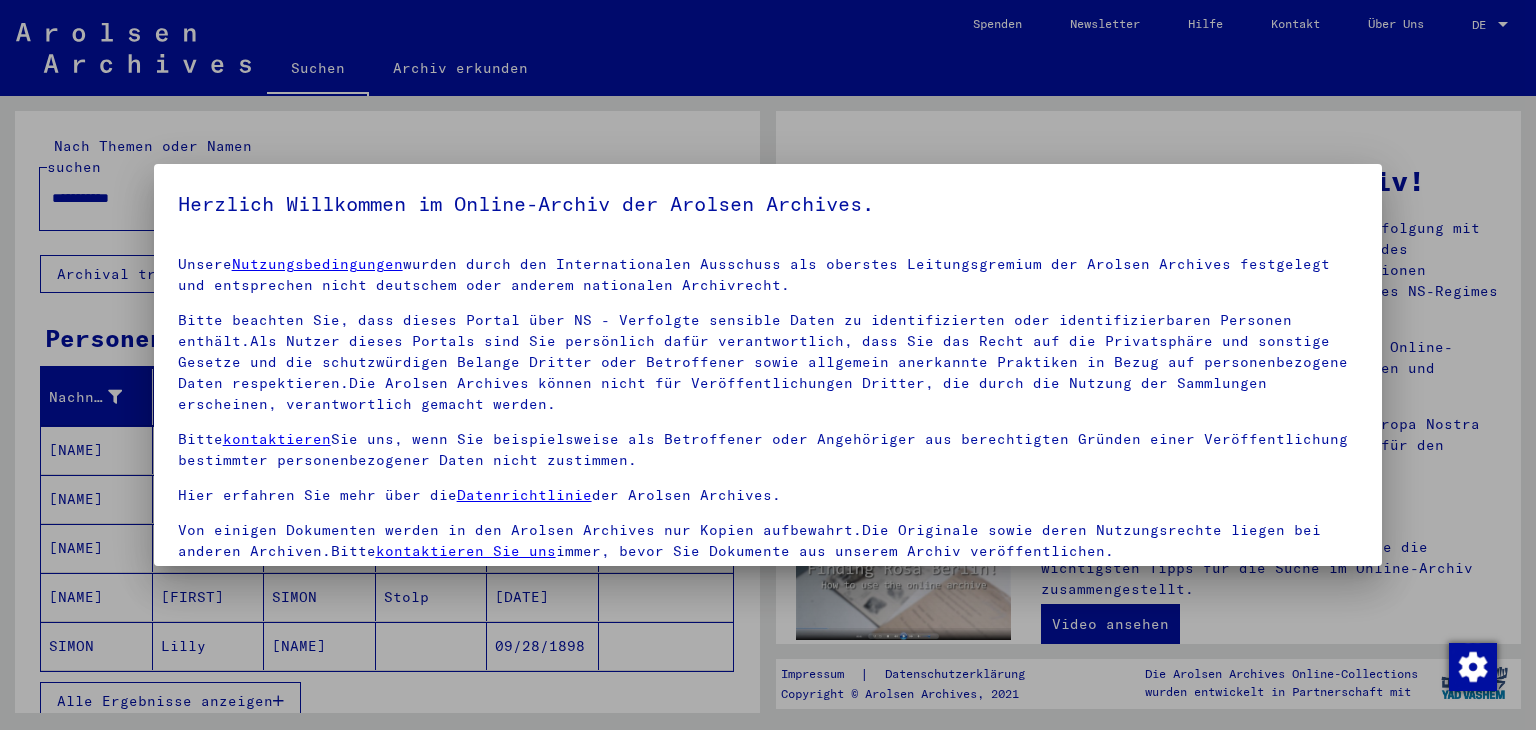 scroll, scrollTop: 0, scrollLeft: 0, axis: both 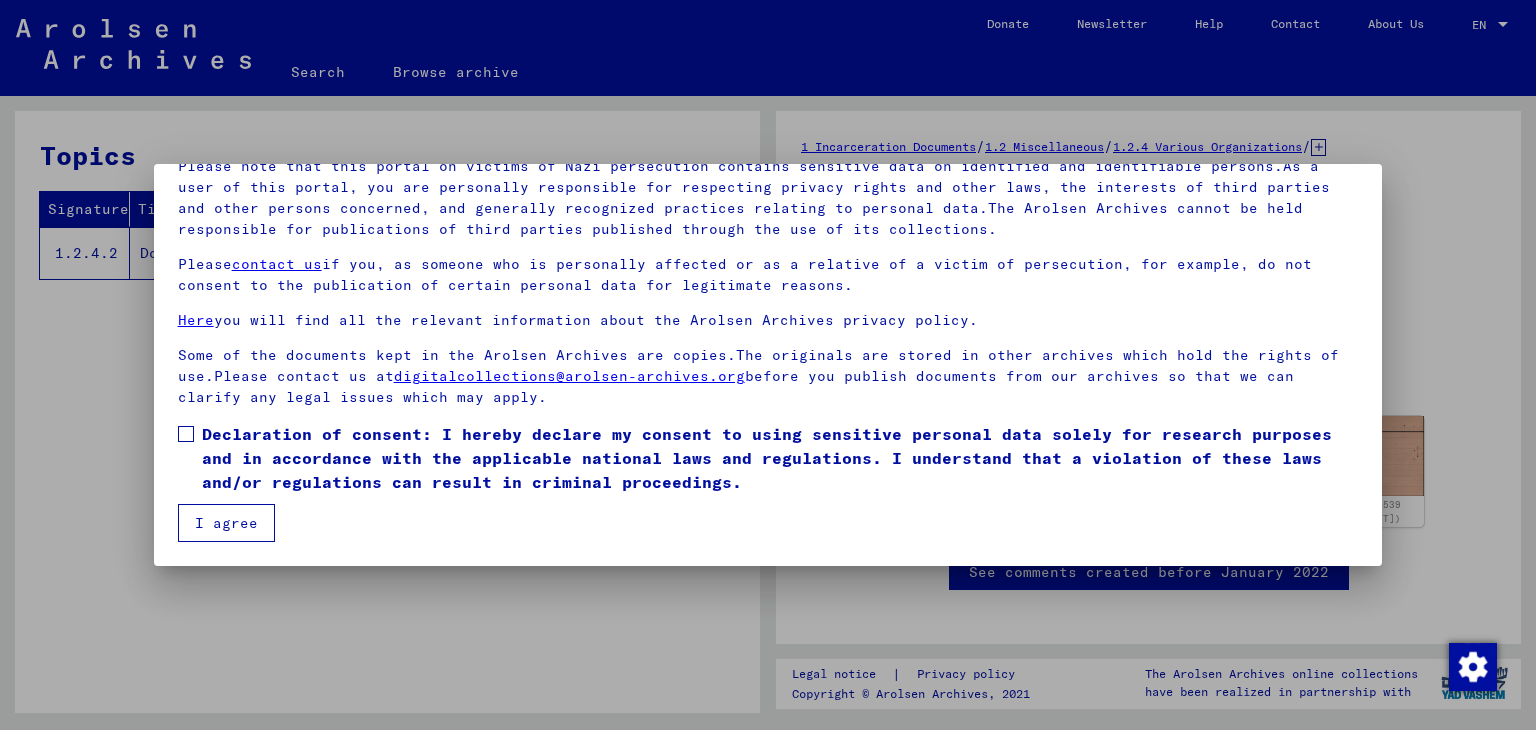 click on "Our terms of use were established by the international commission, which is the highest governing body of the Arolsen Archives, and do not correspond to German or other national archive law. Please note that this portal on victims of Nazi persecution contains sensitive data on identified and identifiable persons.As a user of this portal, you are personally responsible for respecting privacy rights and other laws, the interests of third parties and other persons concerned, and generally recognized practices relating to personal data.The Arolsen Archives cannot be held responsible for publications of third parties published through the use of its collections. Please contact us if you, as someone who is personally affected or as a relative of a victim of persecution, for example, do not consent to the publication of certain personal data for legitimate reasons. Here you will find all the relevant information about the Arolsen Archives privacy policy. digitalcollections@example.com I agree" at bounding box center [768, 314] 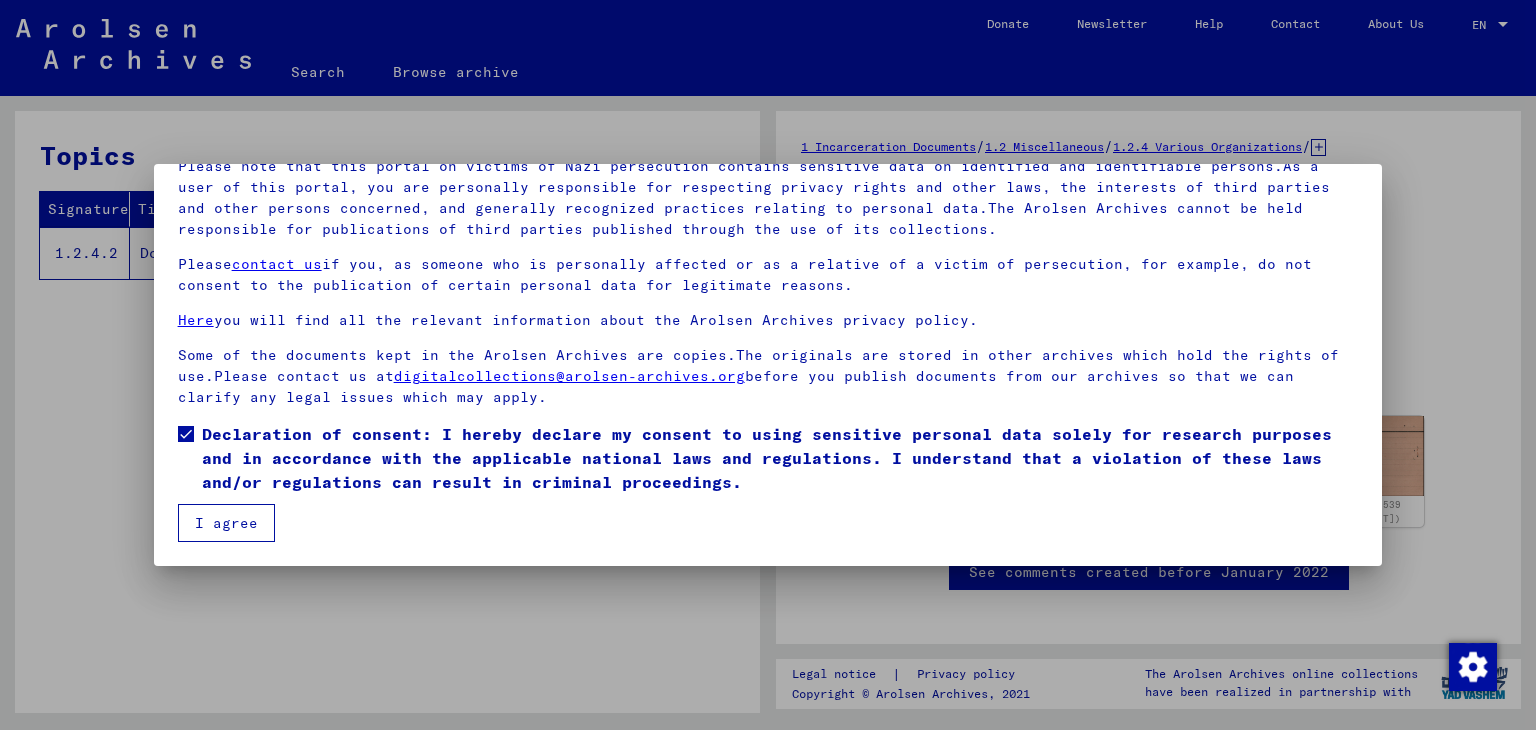 click on "I agree" at bounding box center (226, 523) 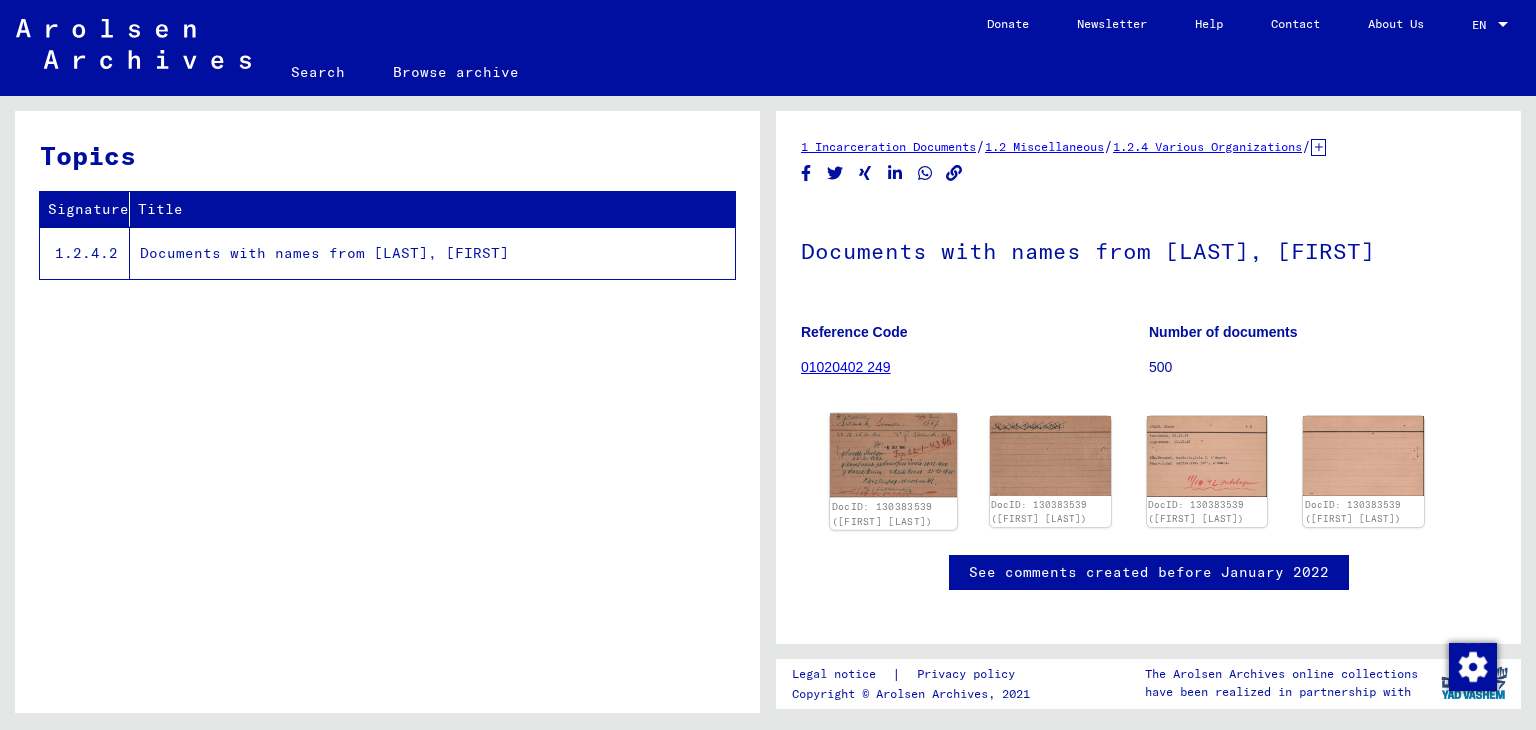 click 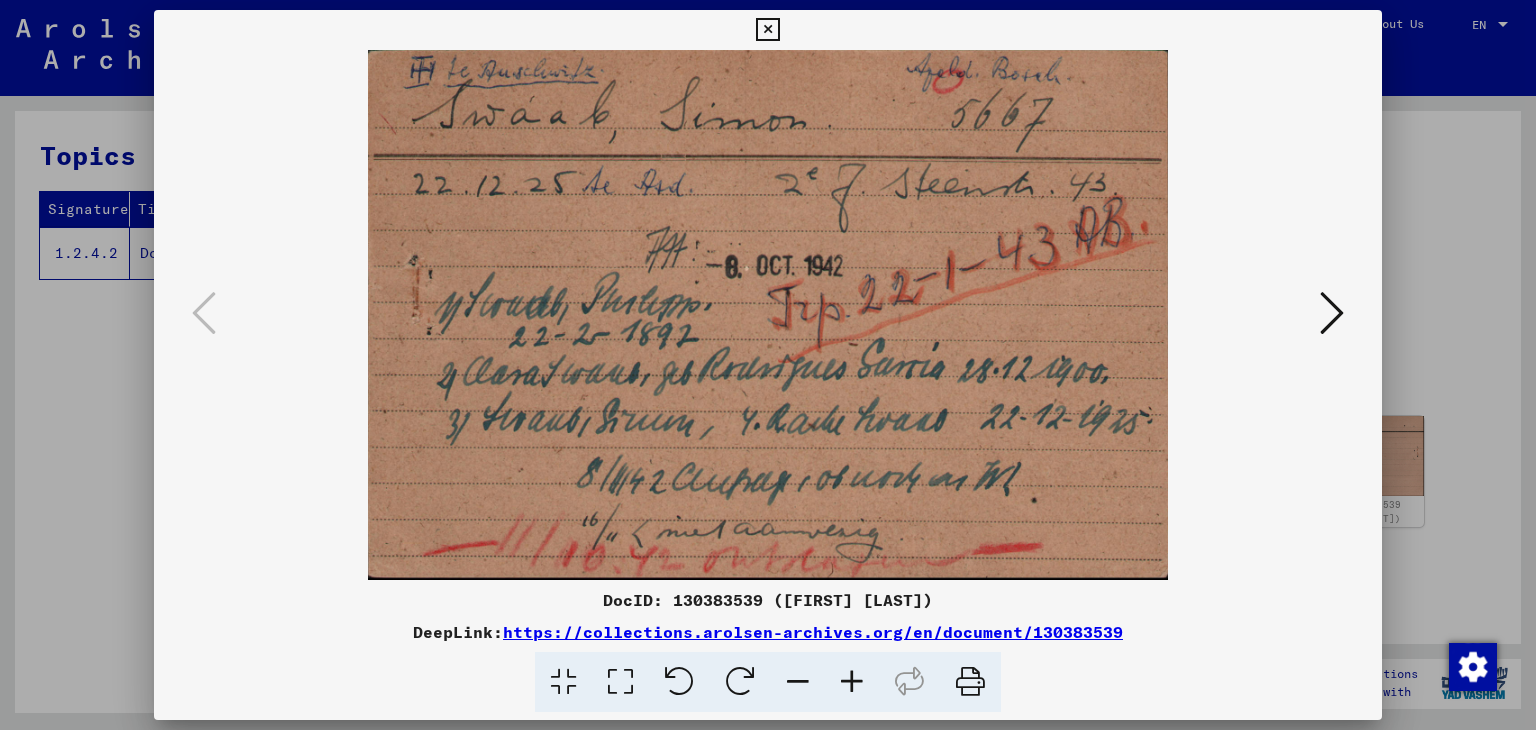 type 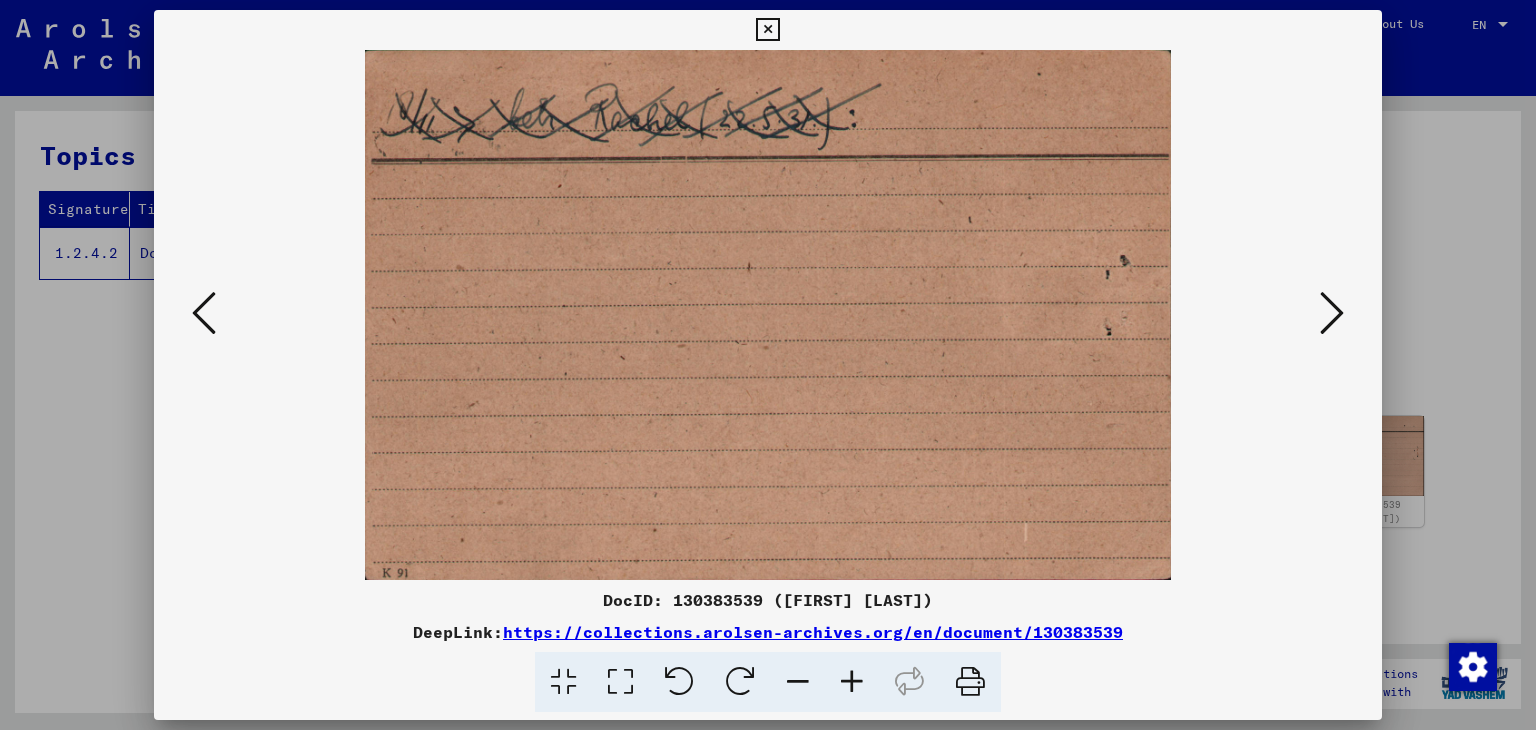 click at bounding box center (1332, 313) 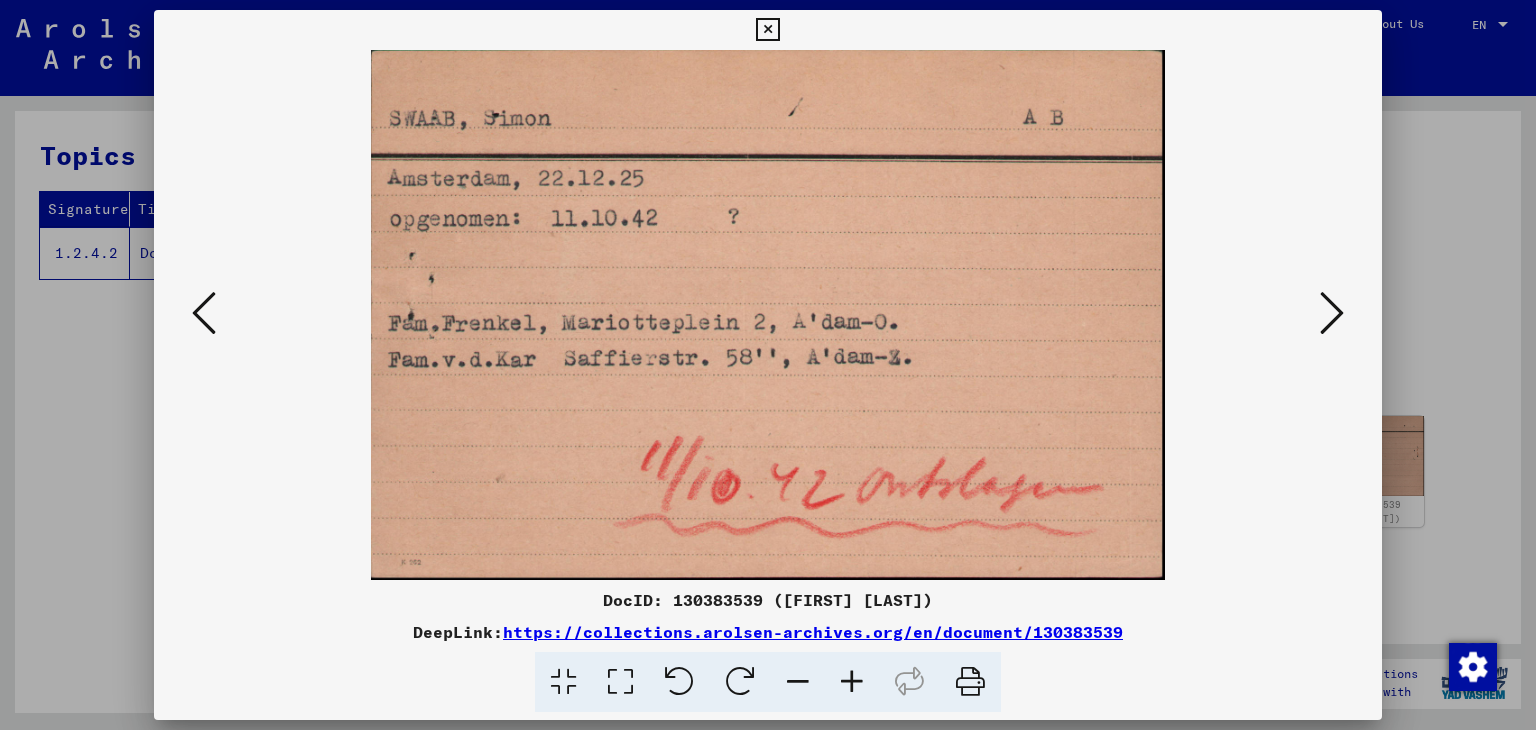 click at bounding box center [1332, 313] 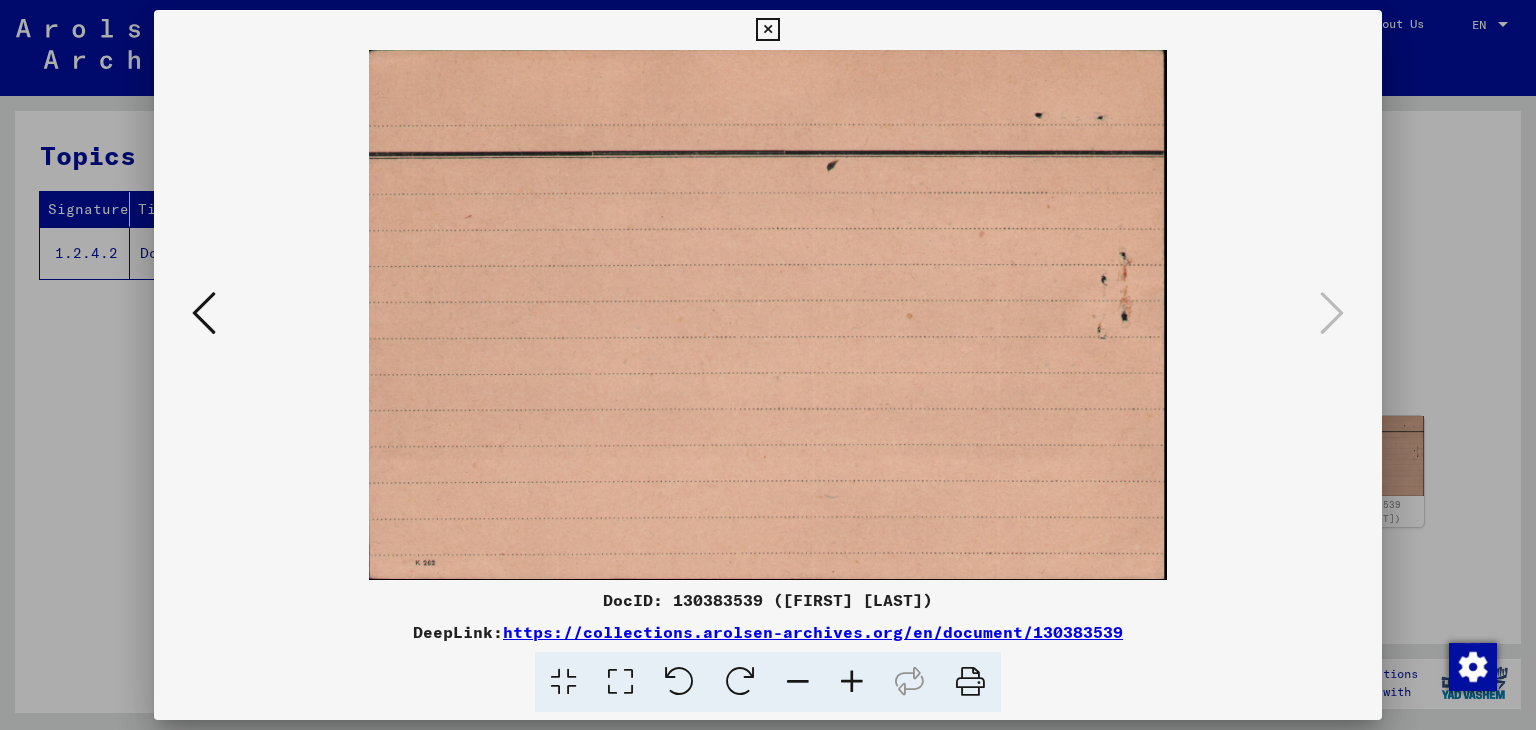 click at bounding box center [204, 313] 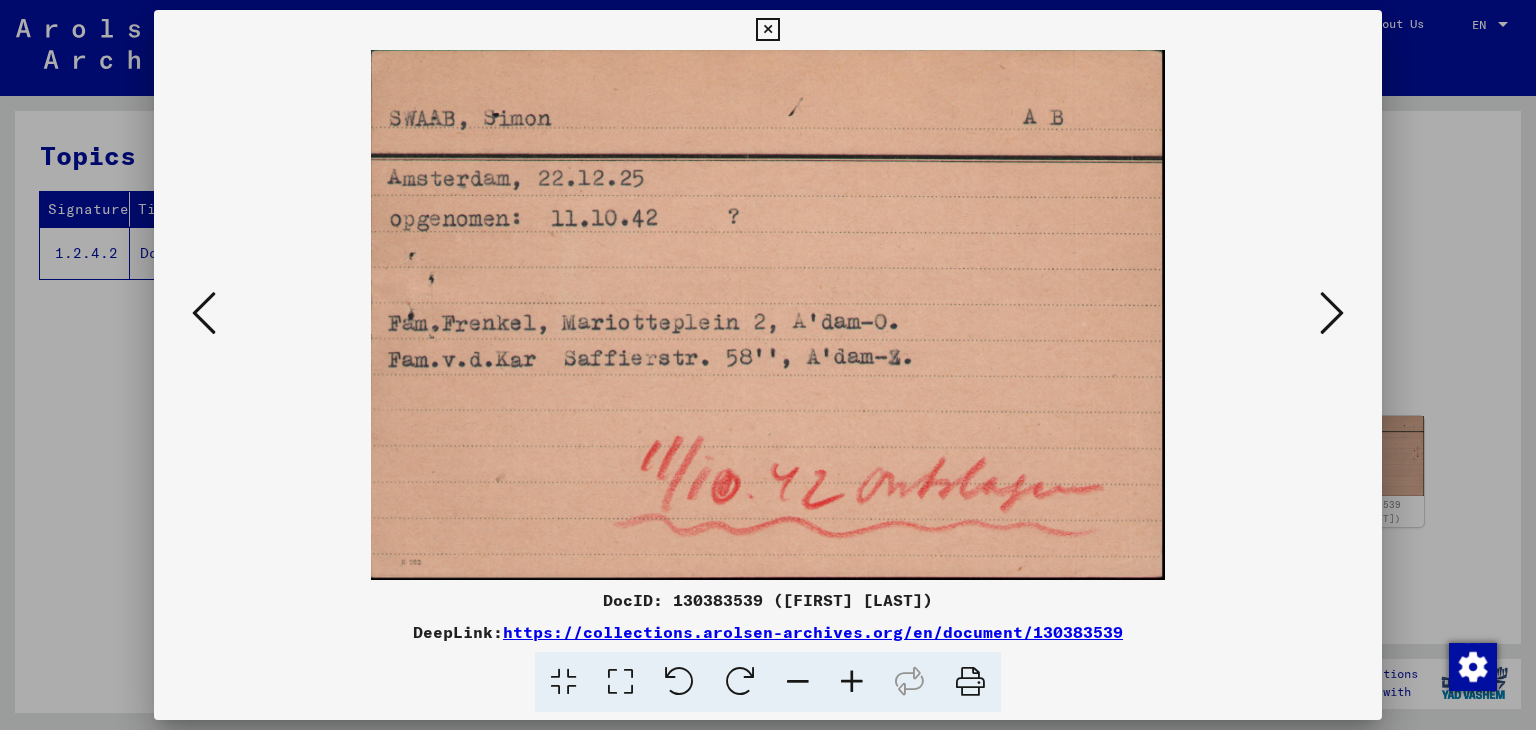 click at bounding box center (204, 313) 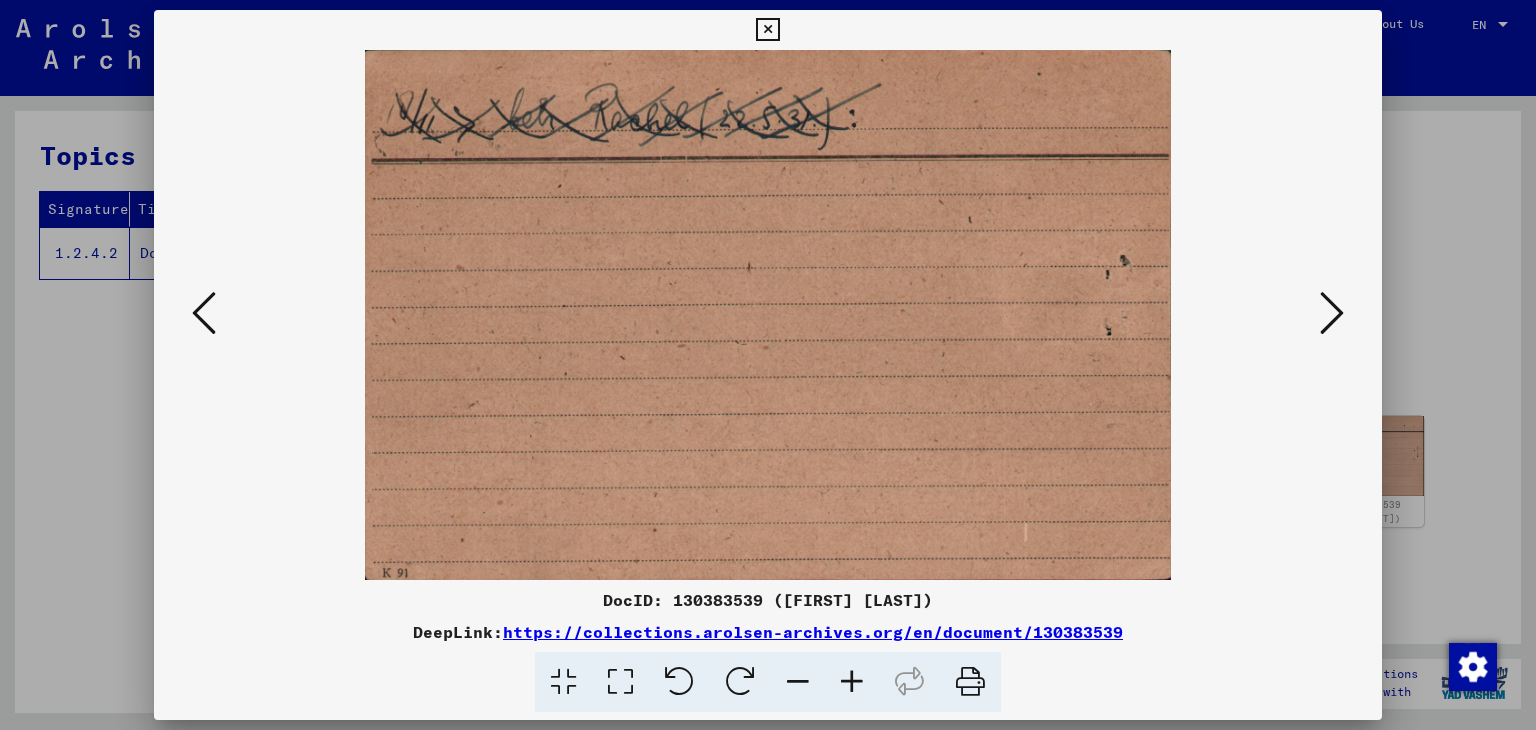 click at bounding box center (204, 313) 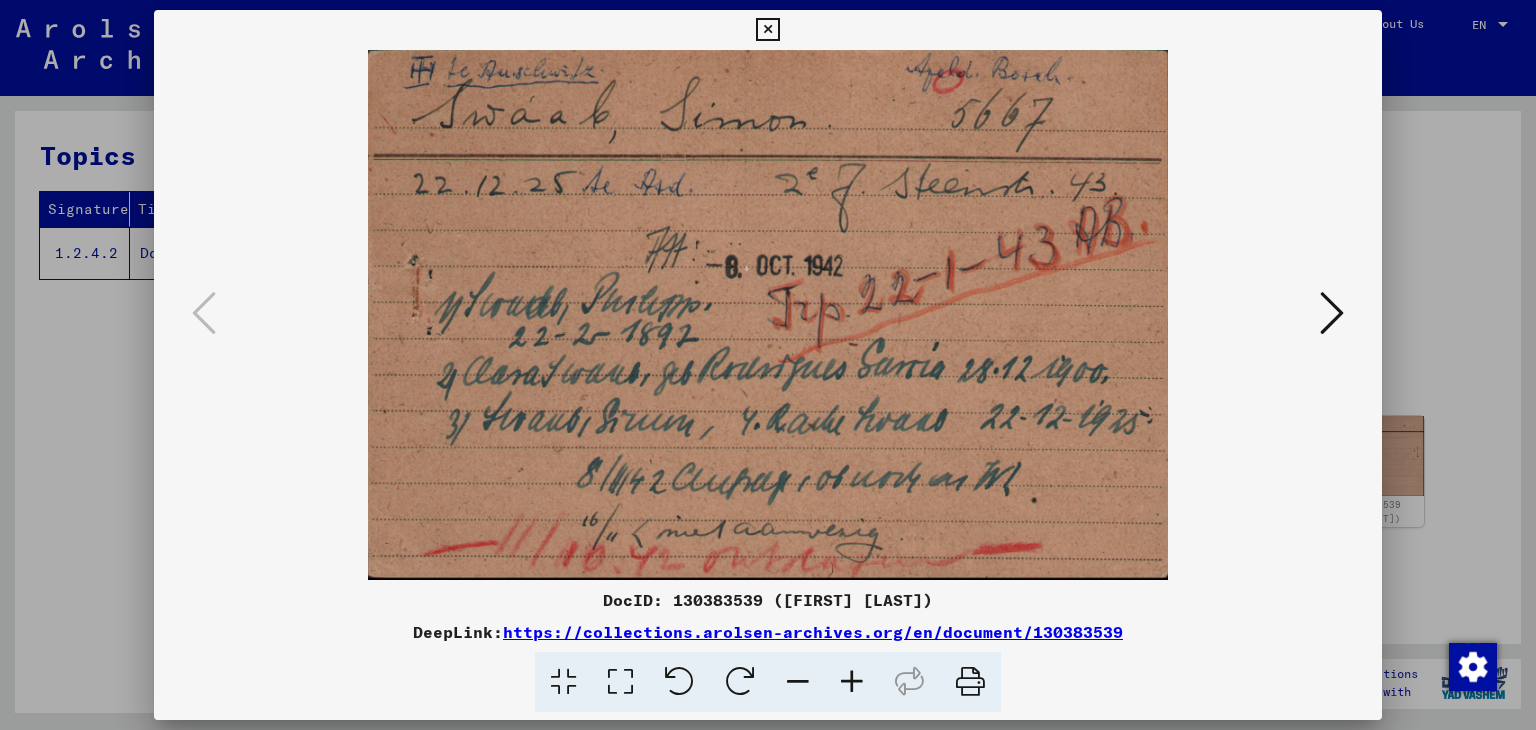 click at bounding box center (1332, 313) 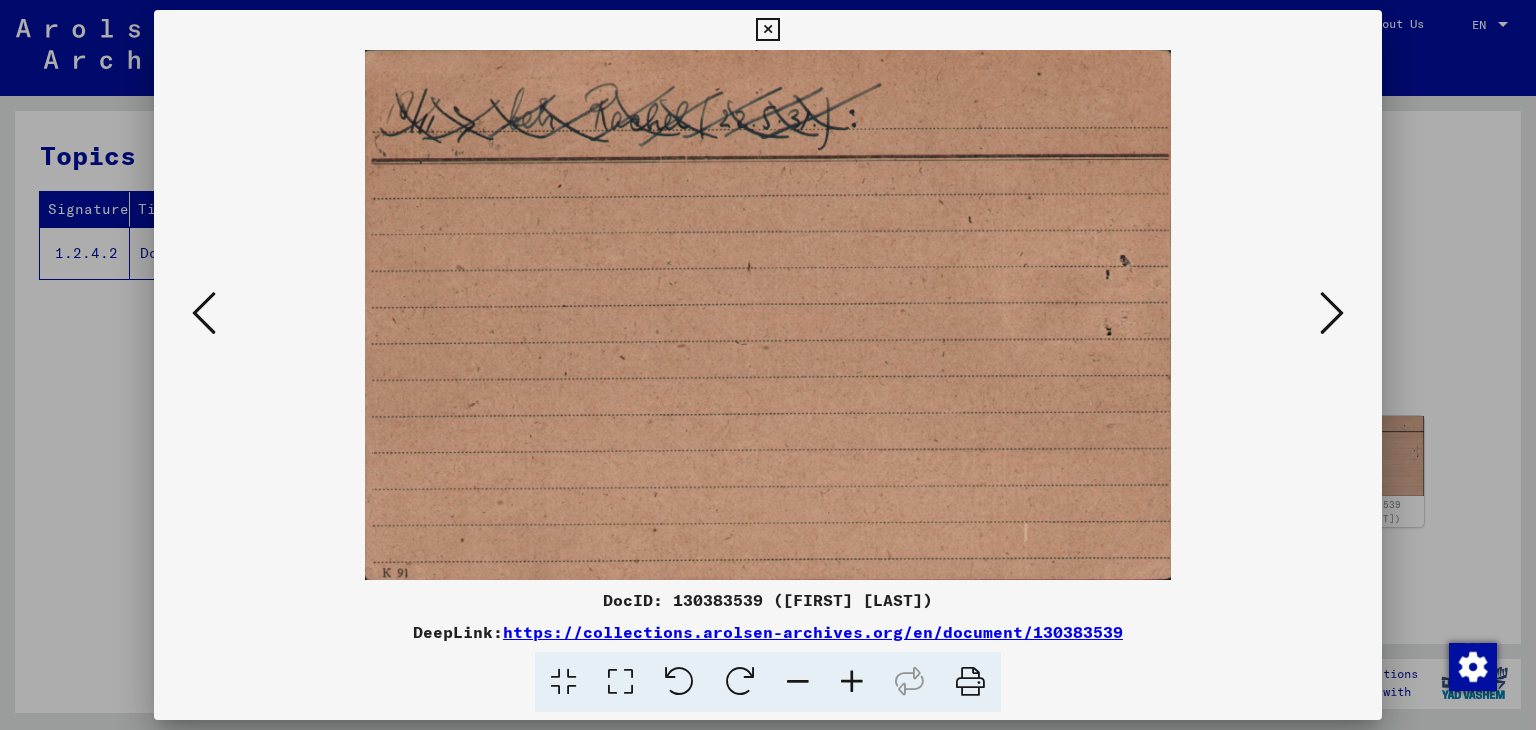 click at bounding box center (1332, 313) 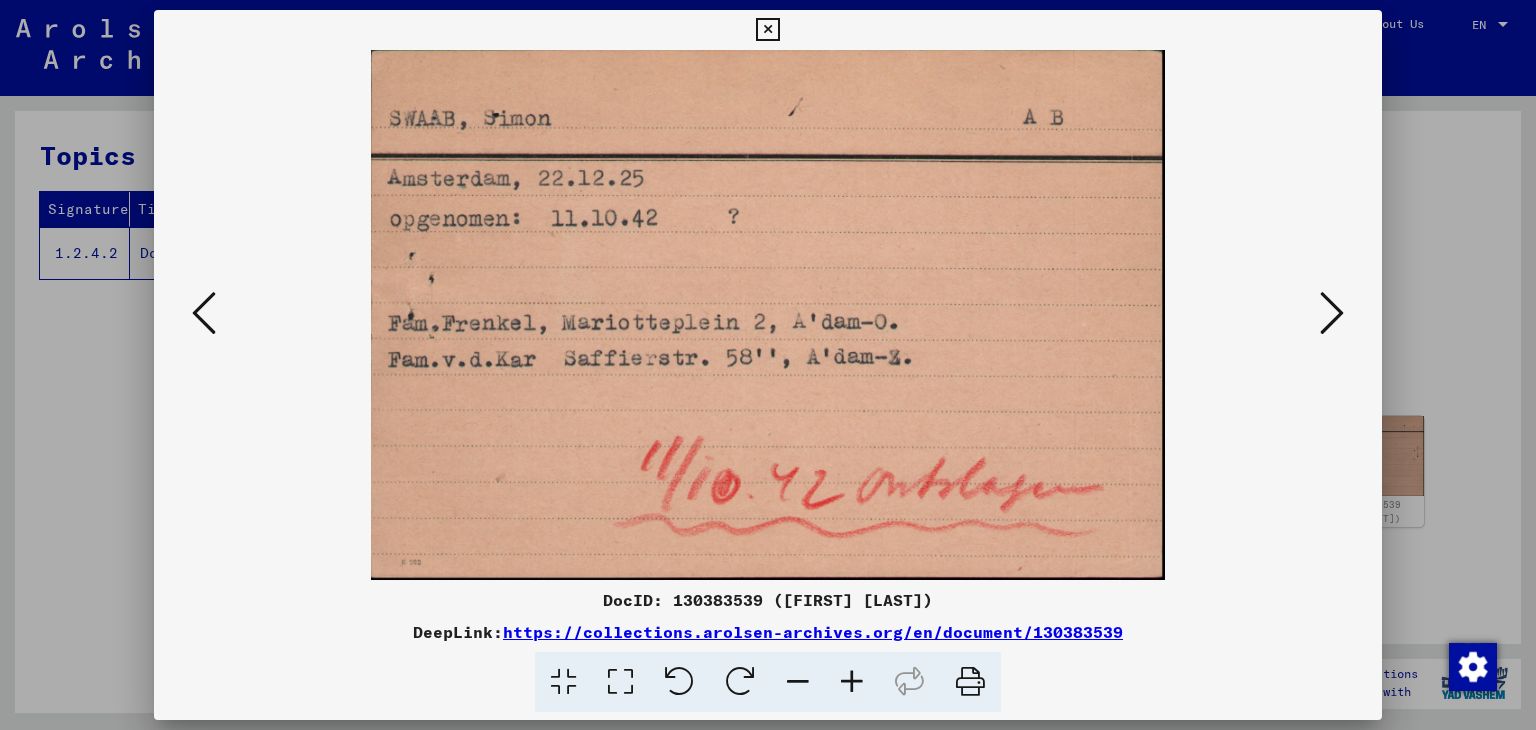click at bounding box center [204, 313] 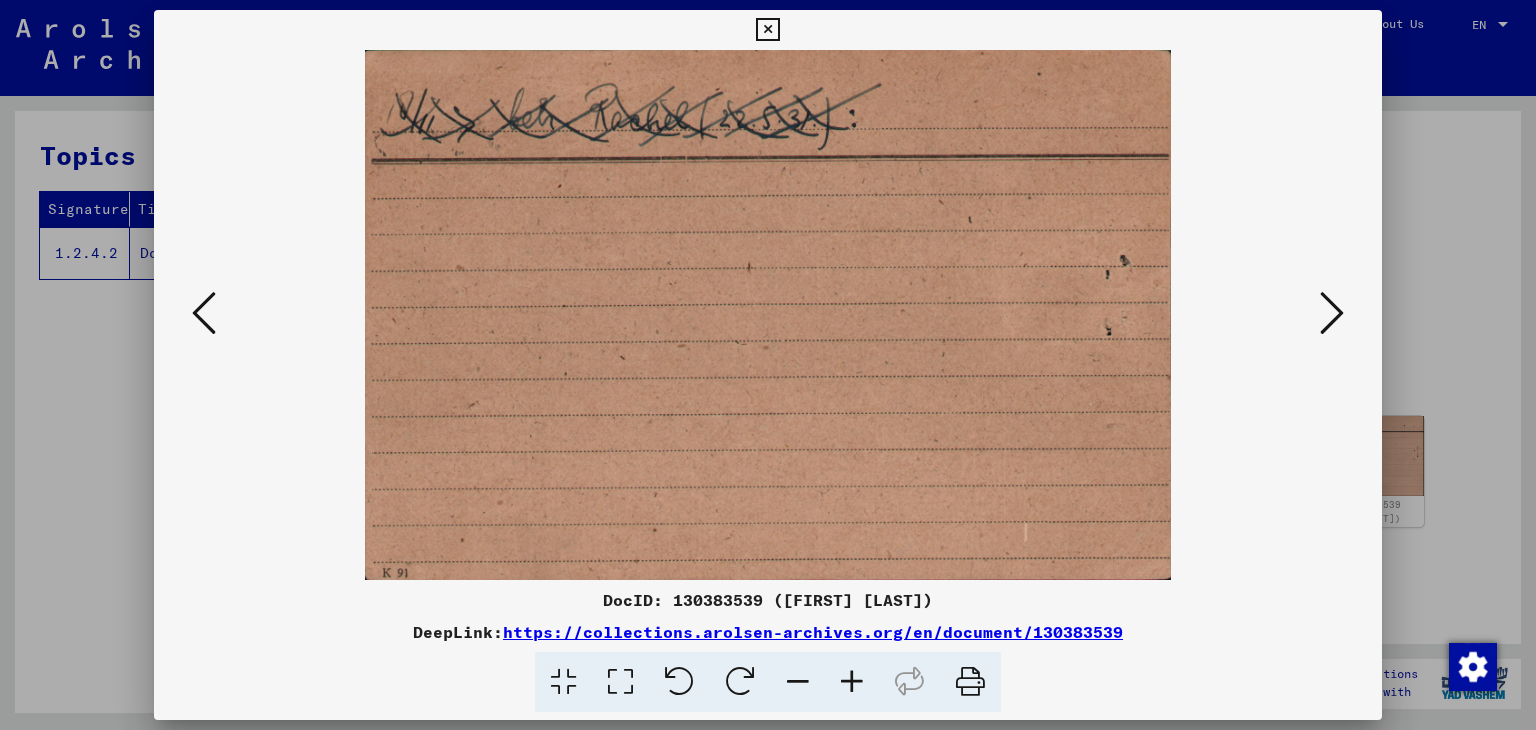 click at bounding box center [204, 313] 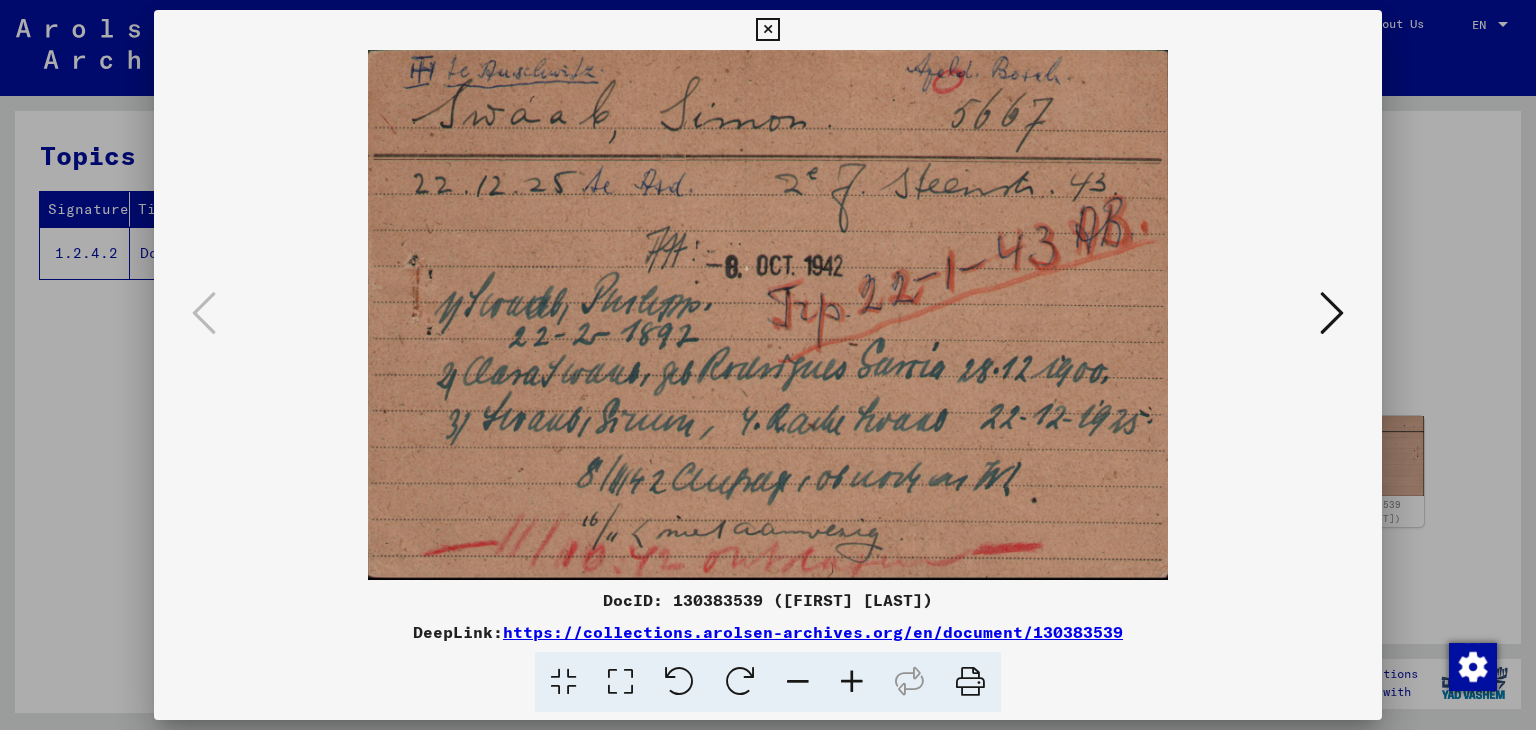 click at bounding box center (768, 315) 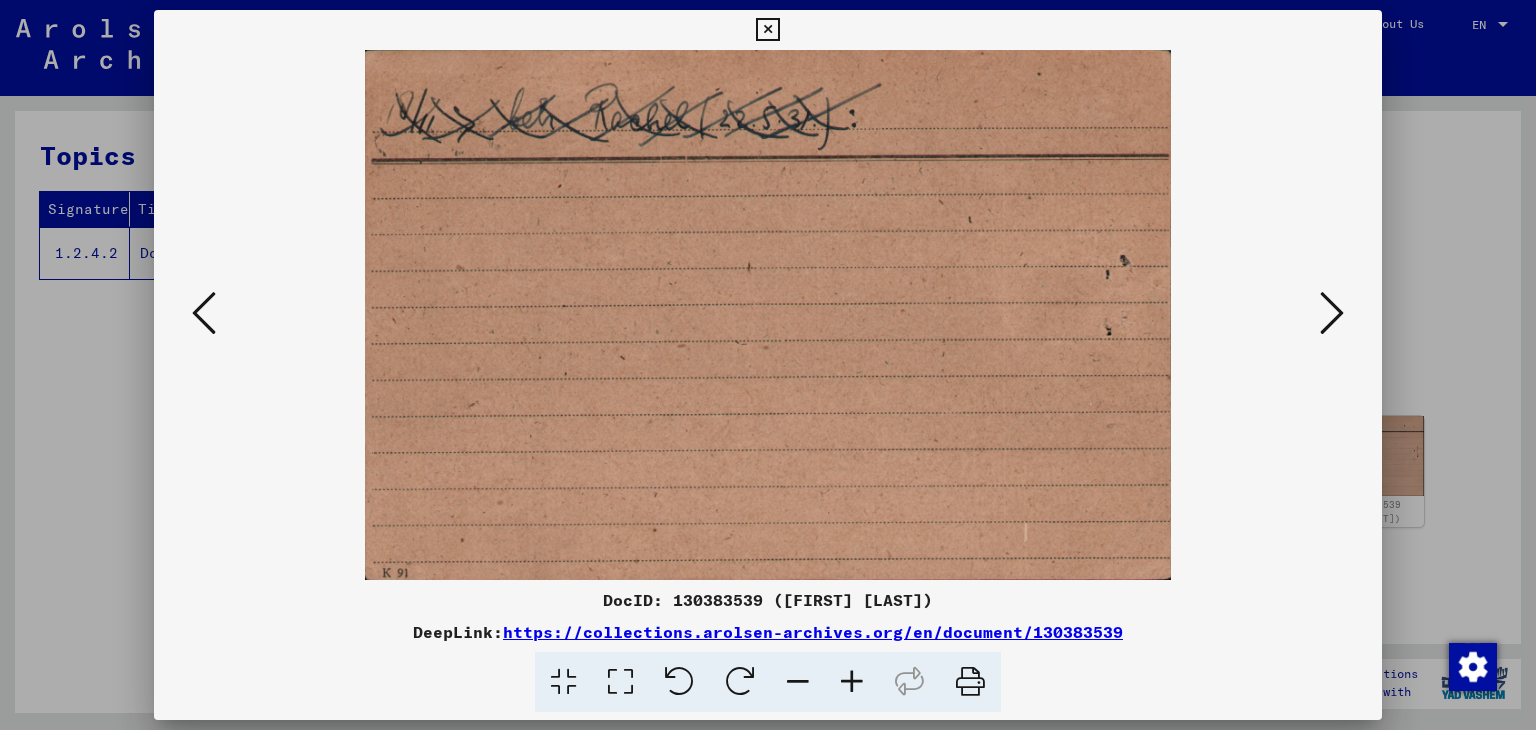 click at bounding box center (1332, 314) 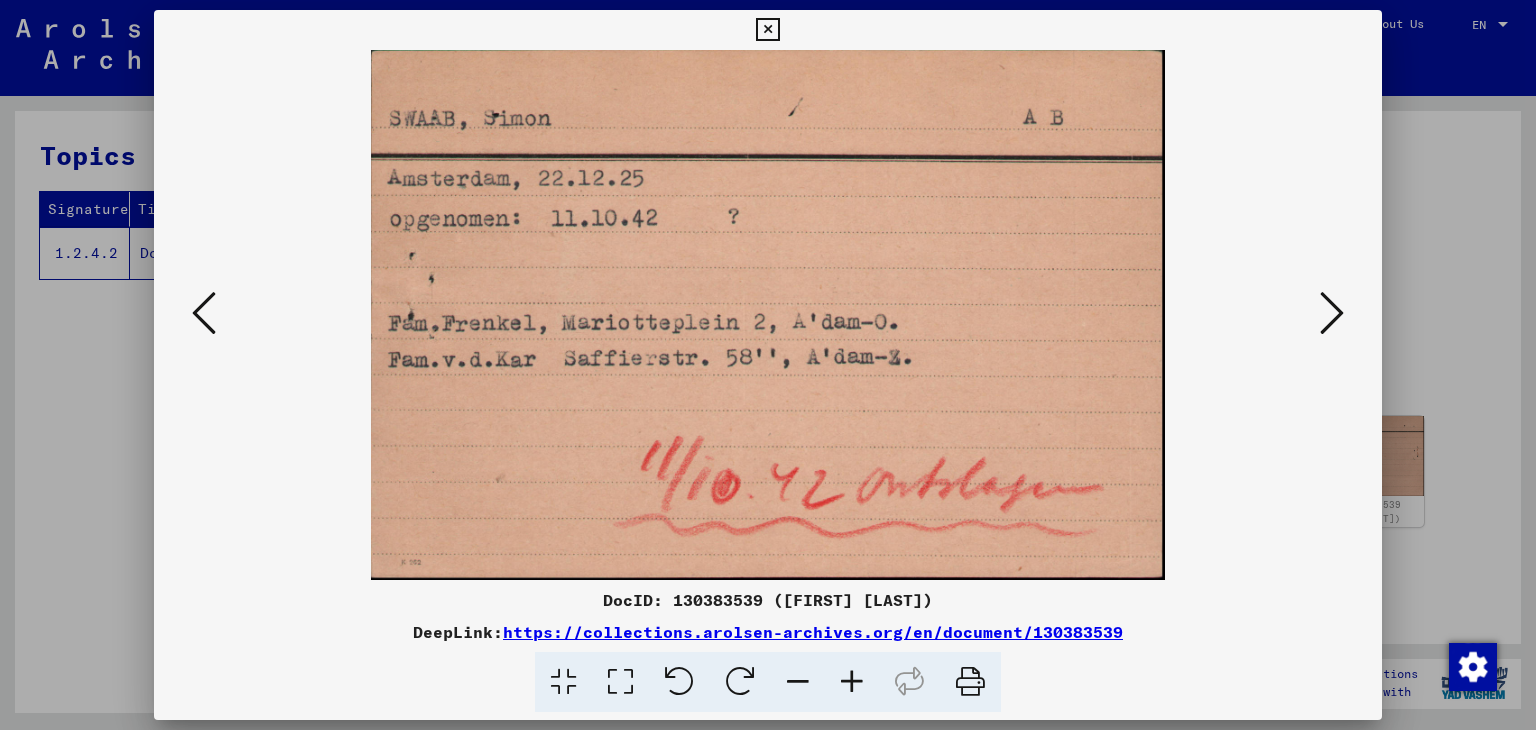 click at bounding box center (1332, 314) 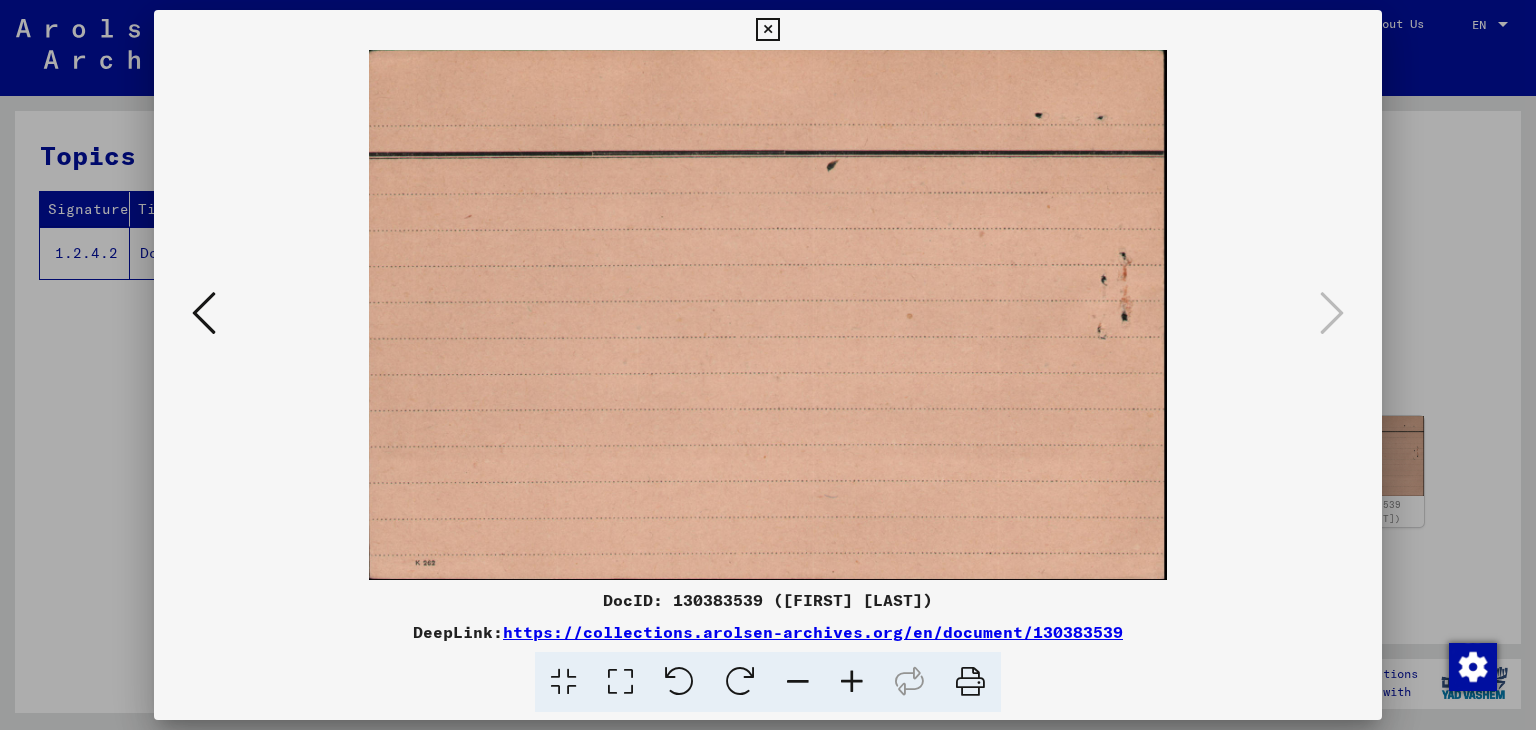 click at bounding box center [768, 365] 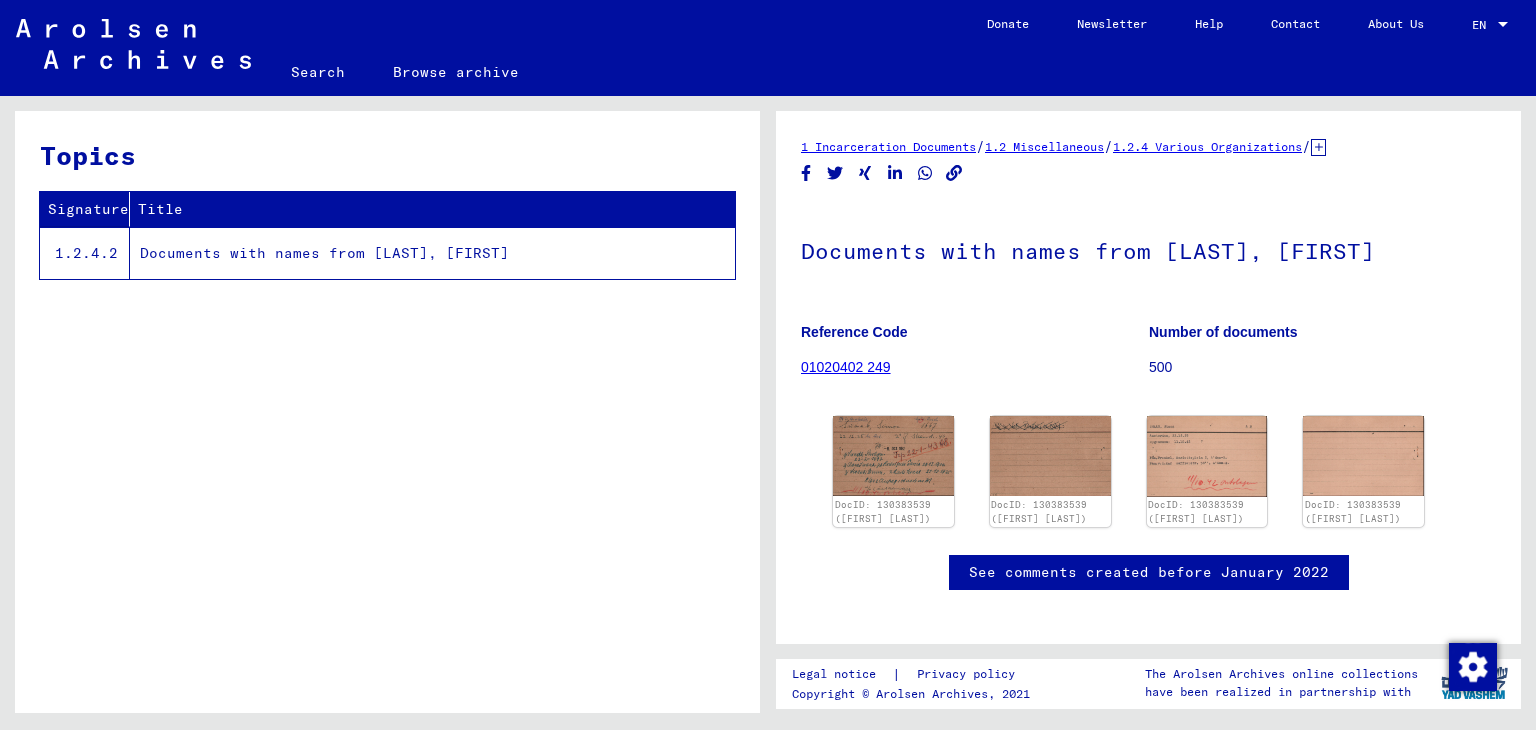click on "Search" 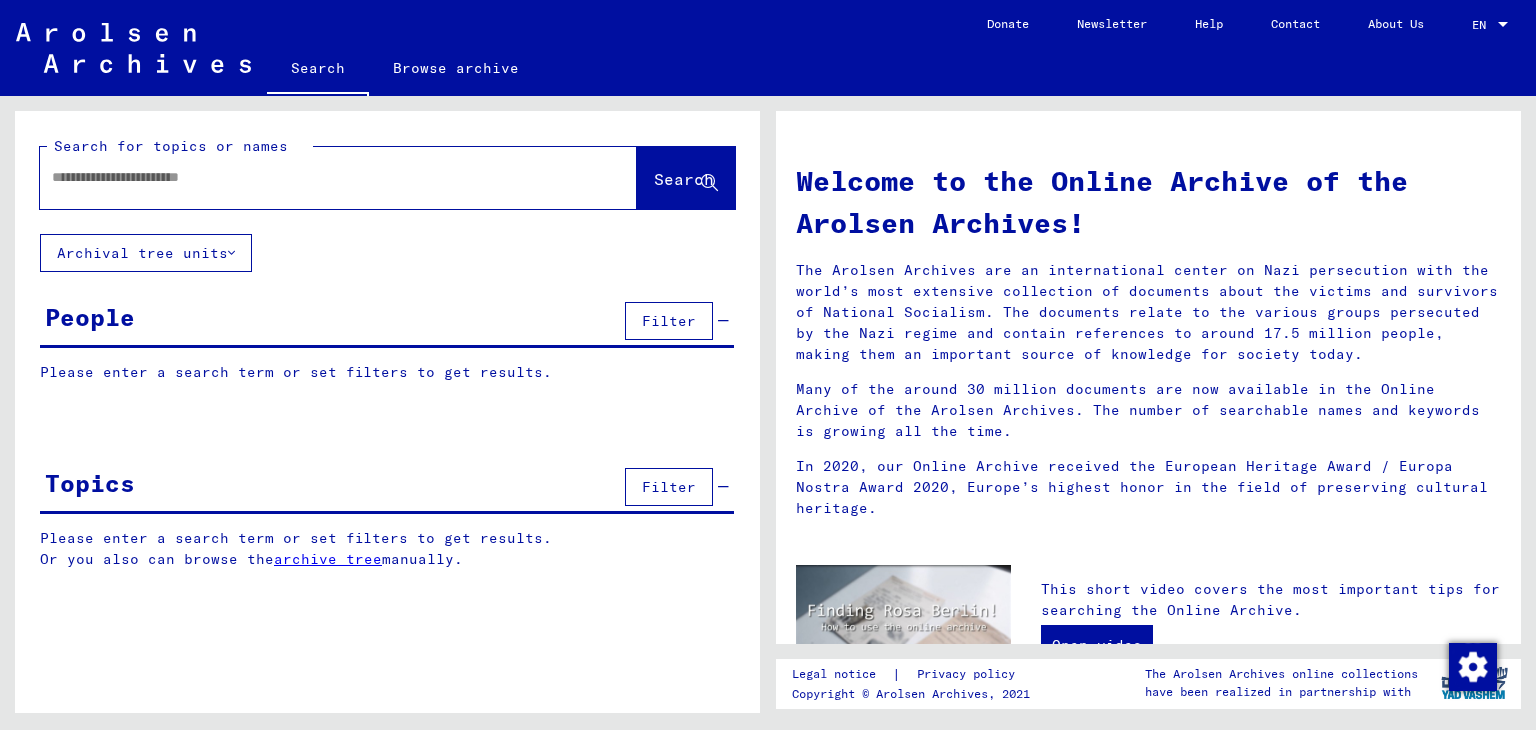 click at bounding box center [314, 177] 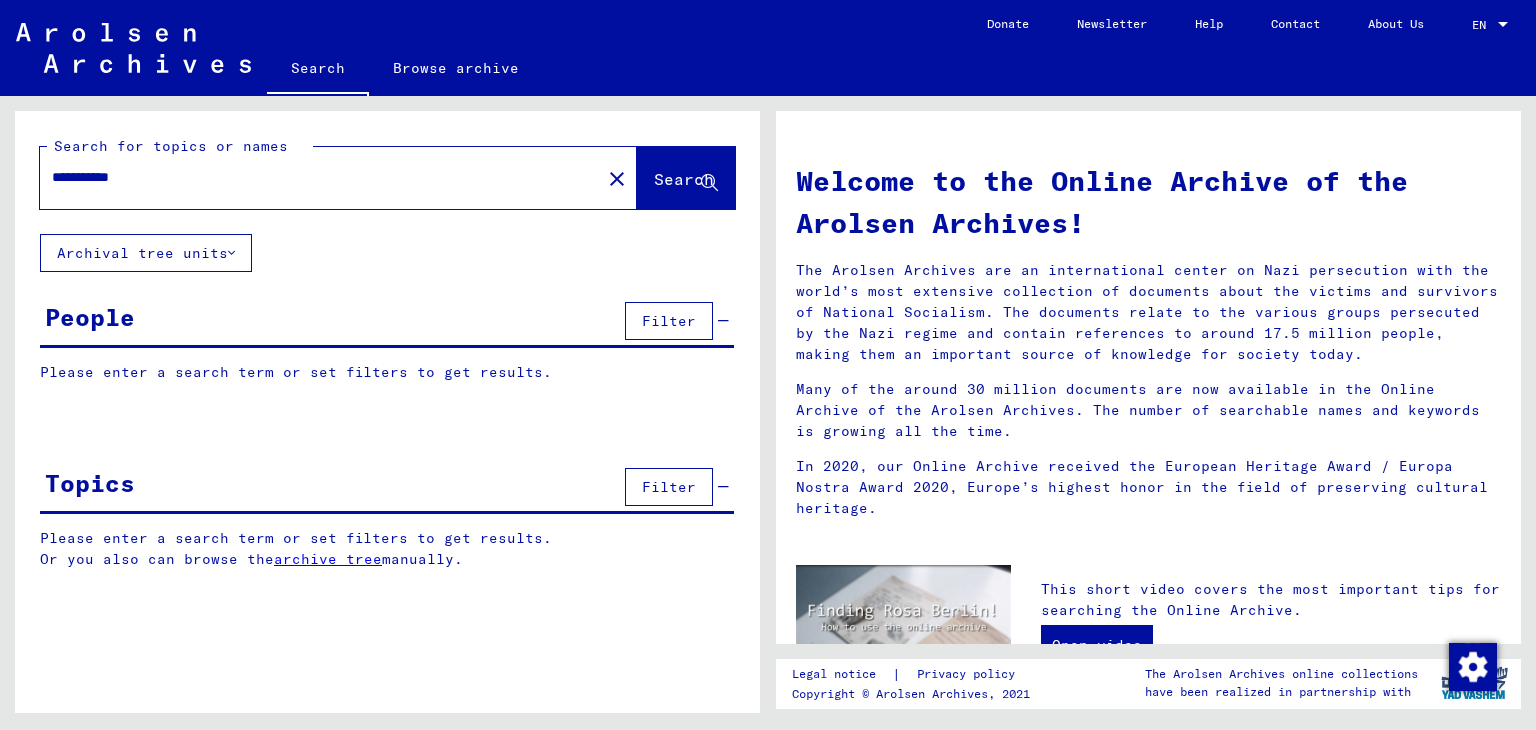 type on "**********" 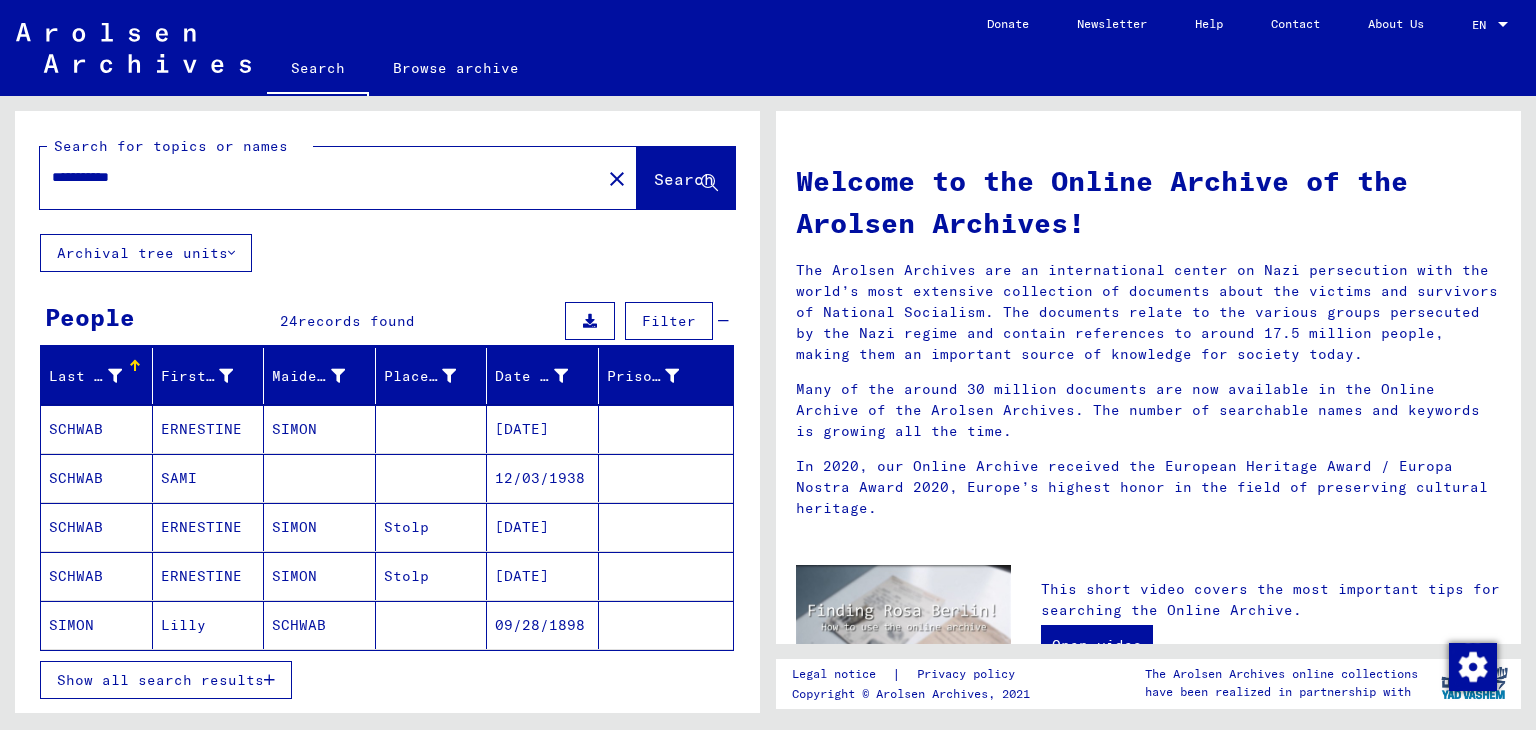 click on "Show all search results" at bounding box center (160, 680) 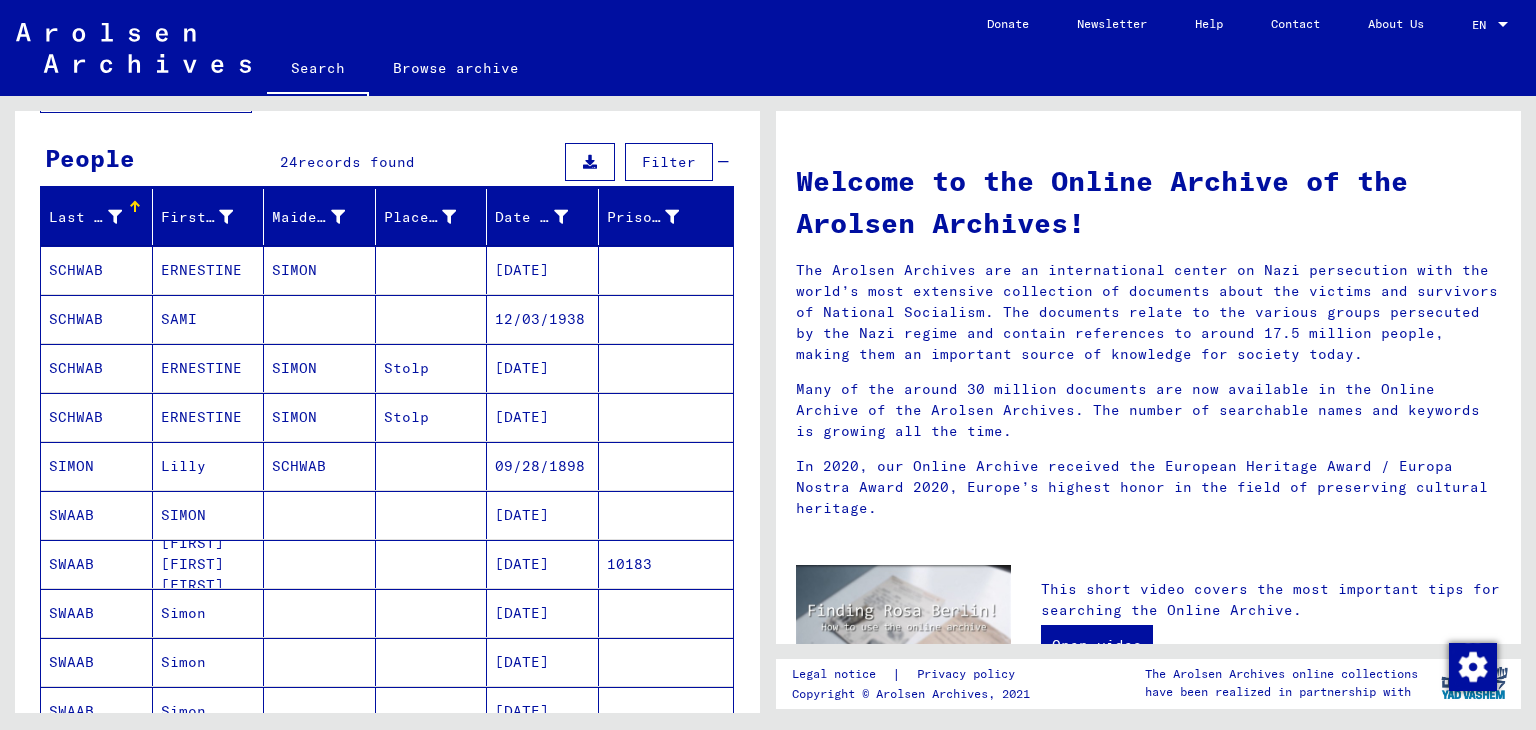 scroll, scrollTop: 200, scrollLeft: 0, axis: vertical 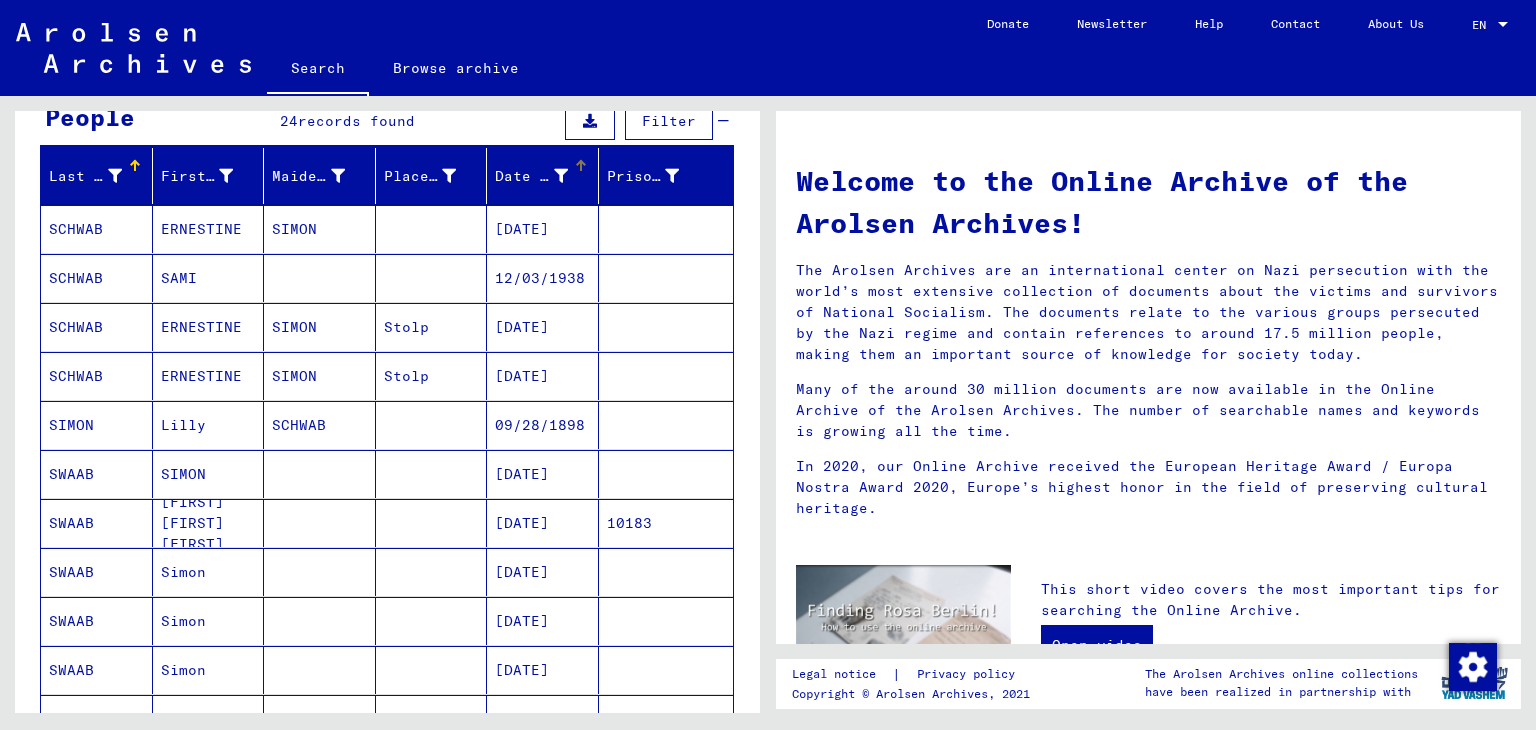 click on "Date of Birth" at bounding box center (546, 176) 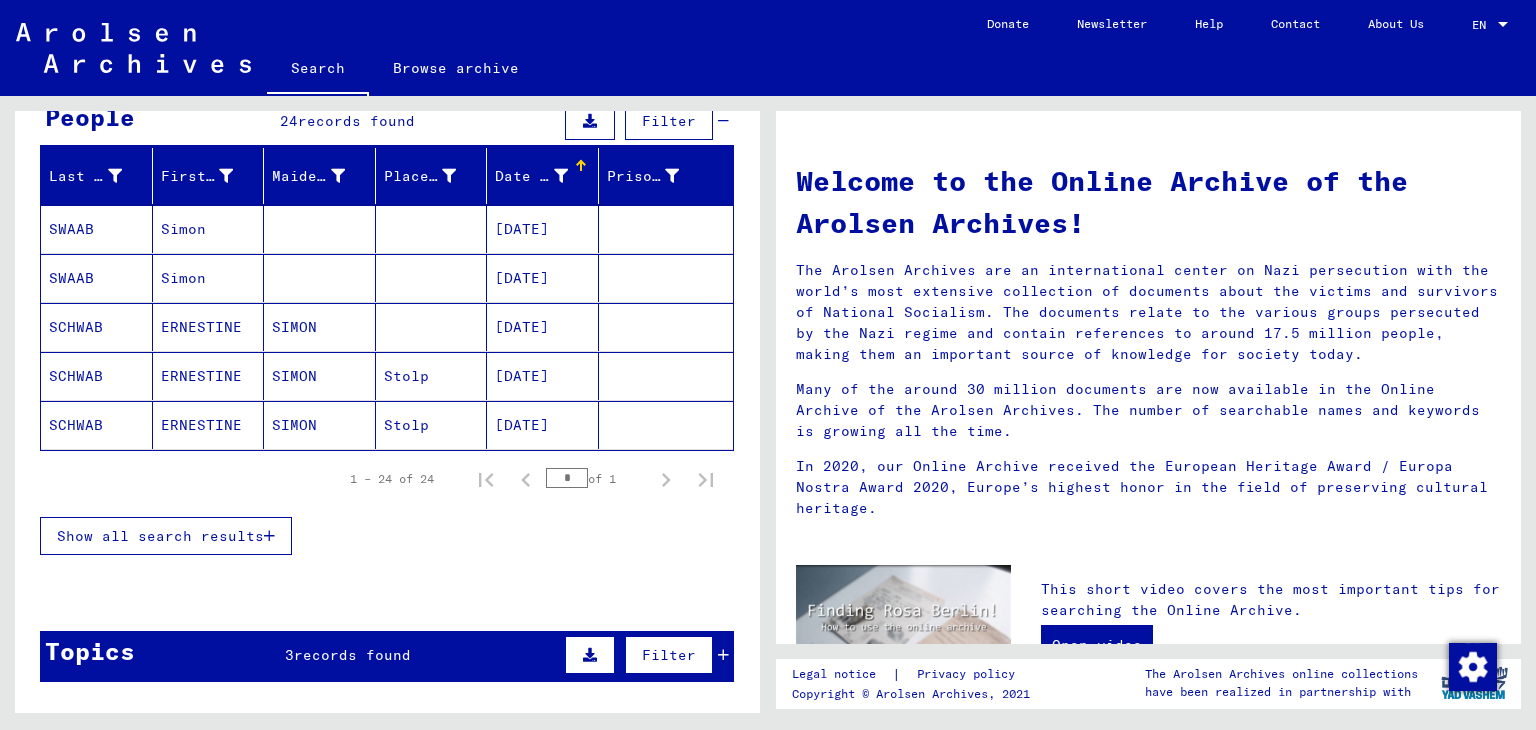 click on "Date of Birth" at bounding box center [546, 176] 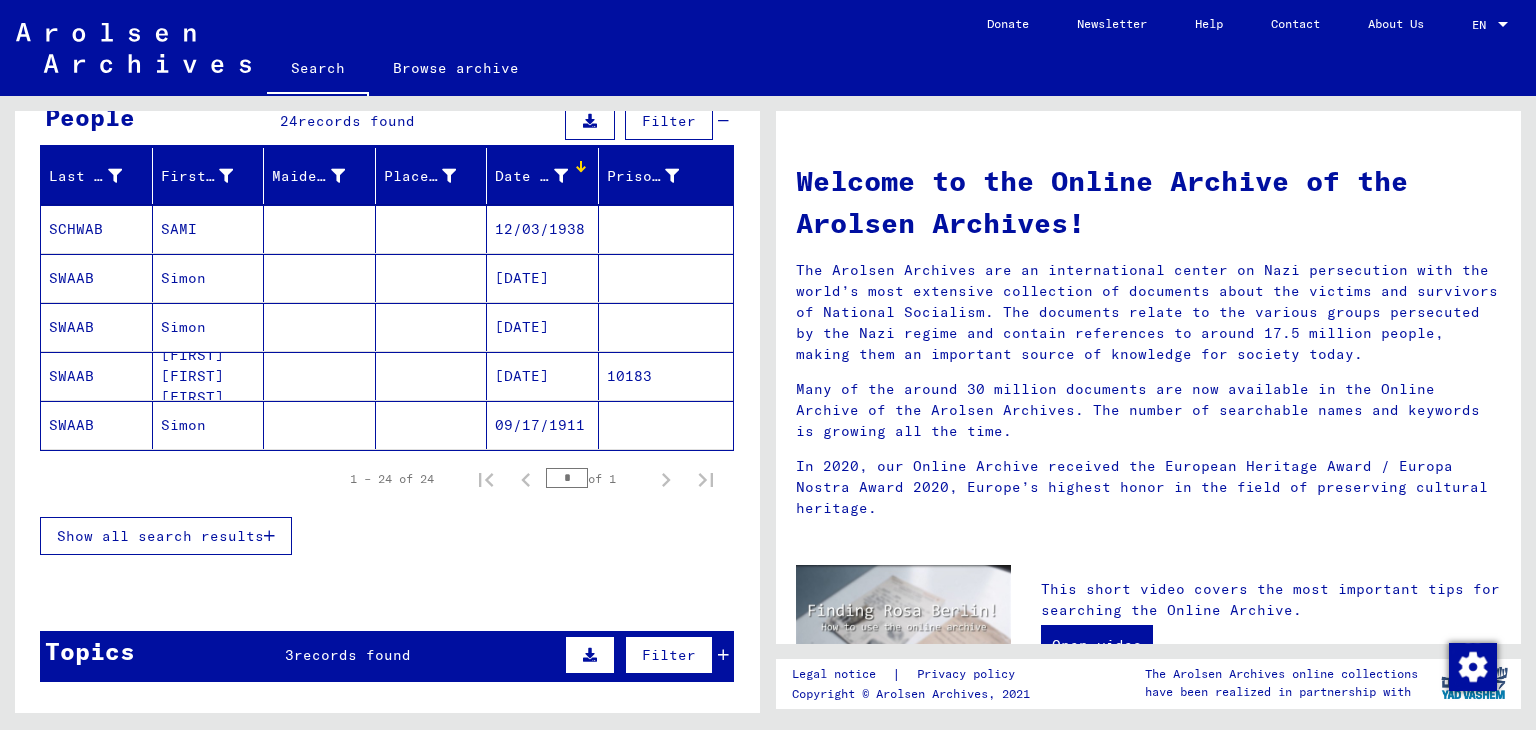click on "[DATE]" at bounding box center (543, 376) 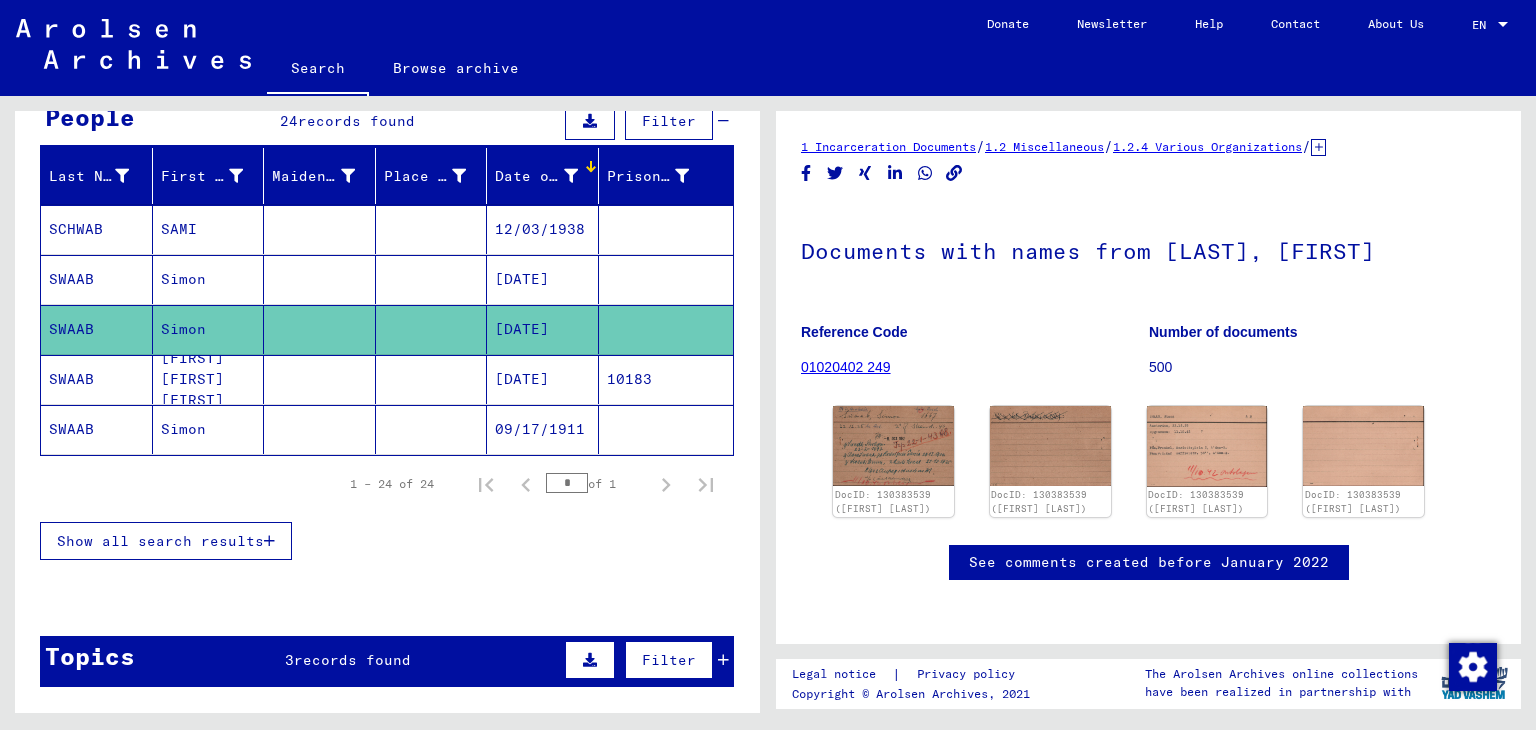 scroll, scrollTop: 0, scrollLeft: 0, axis: both 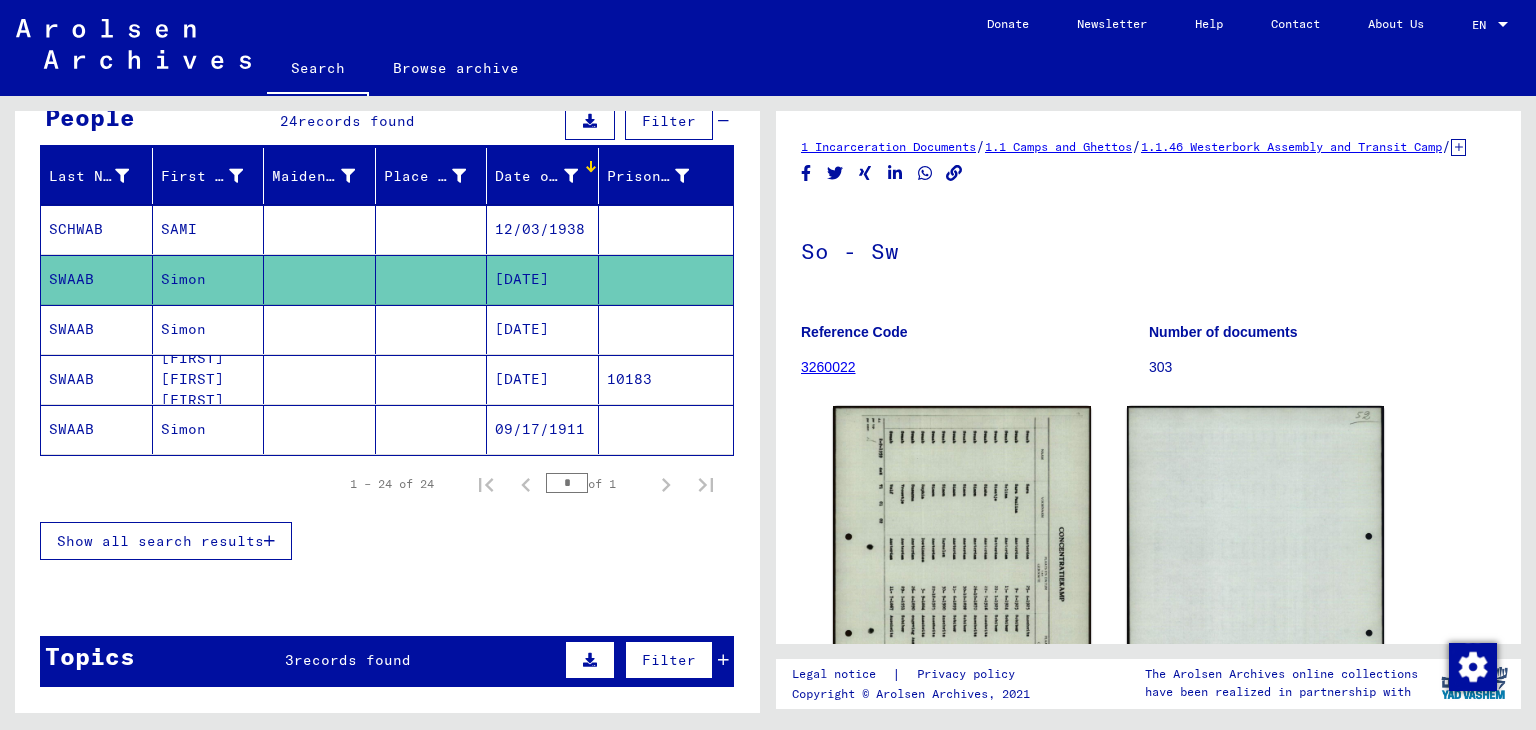click on "[DATE]" at bounding box center [543, 379] 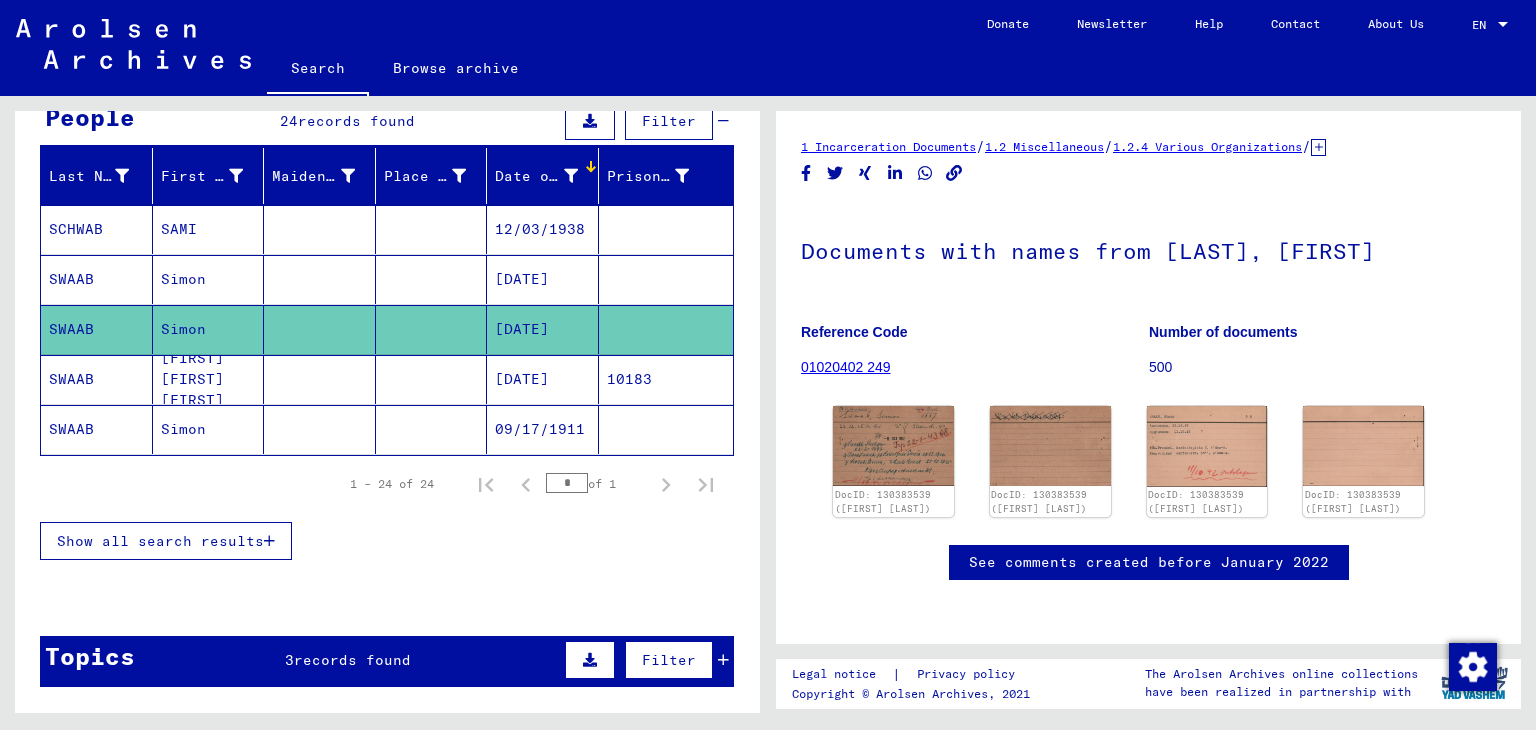 scroll, scrollTop: 0, scrollLeft: 0, axis: both 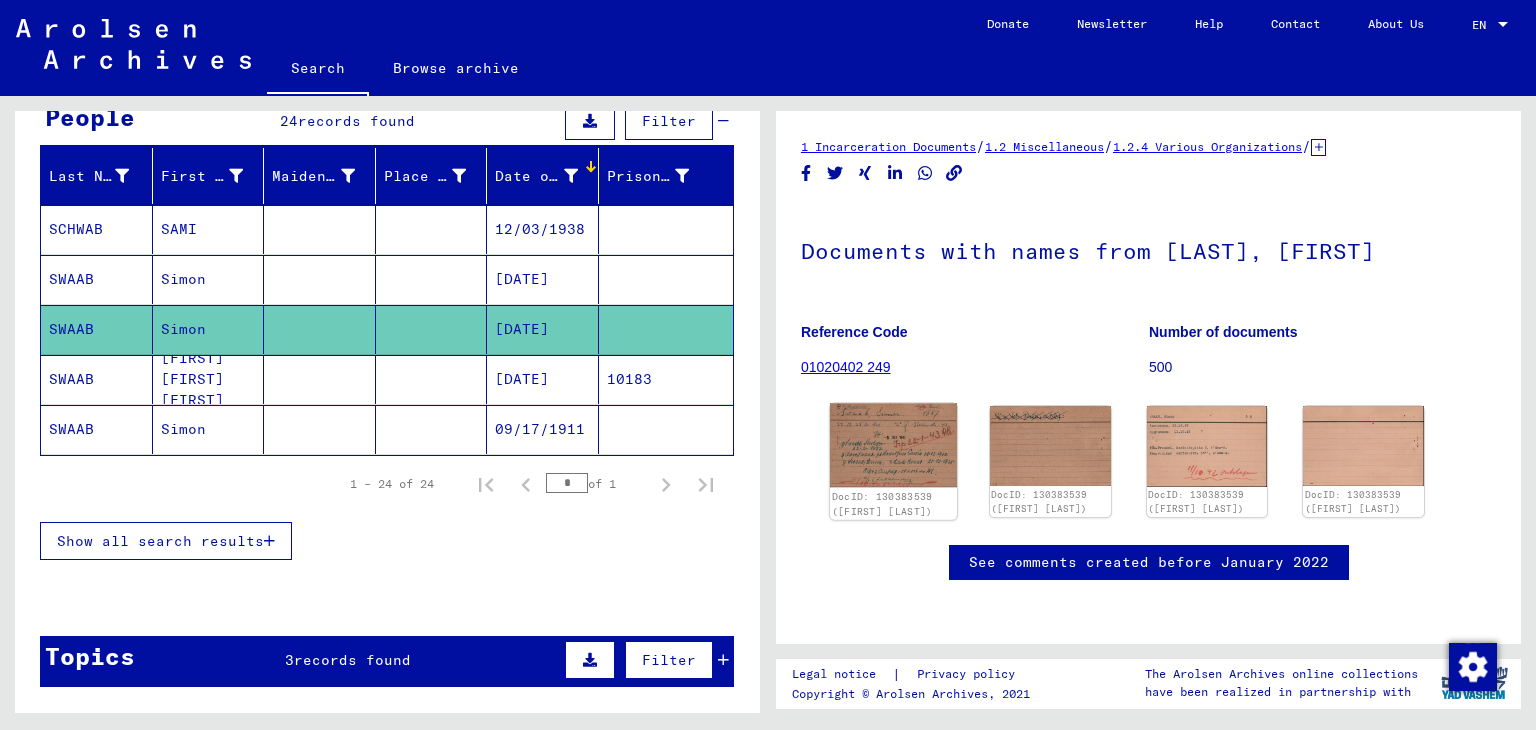 click 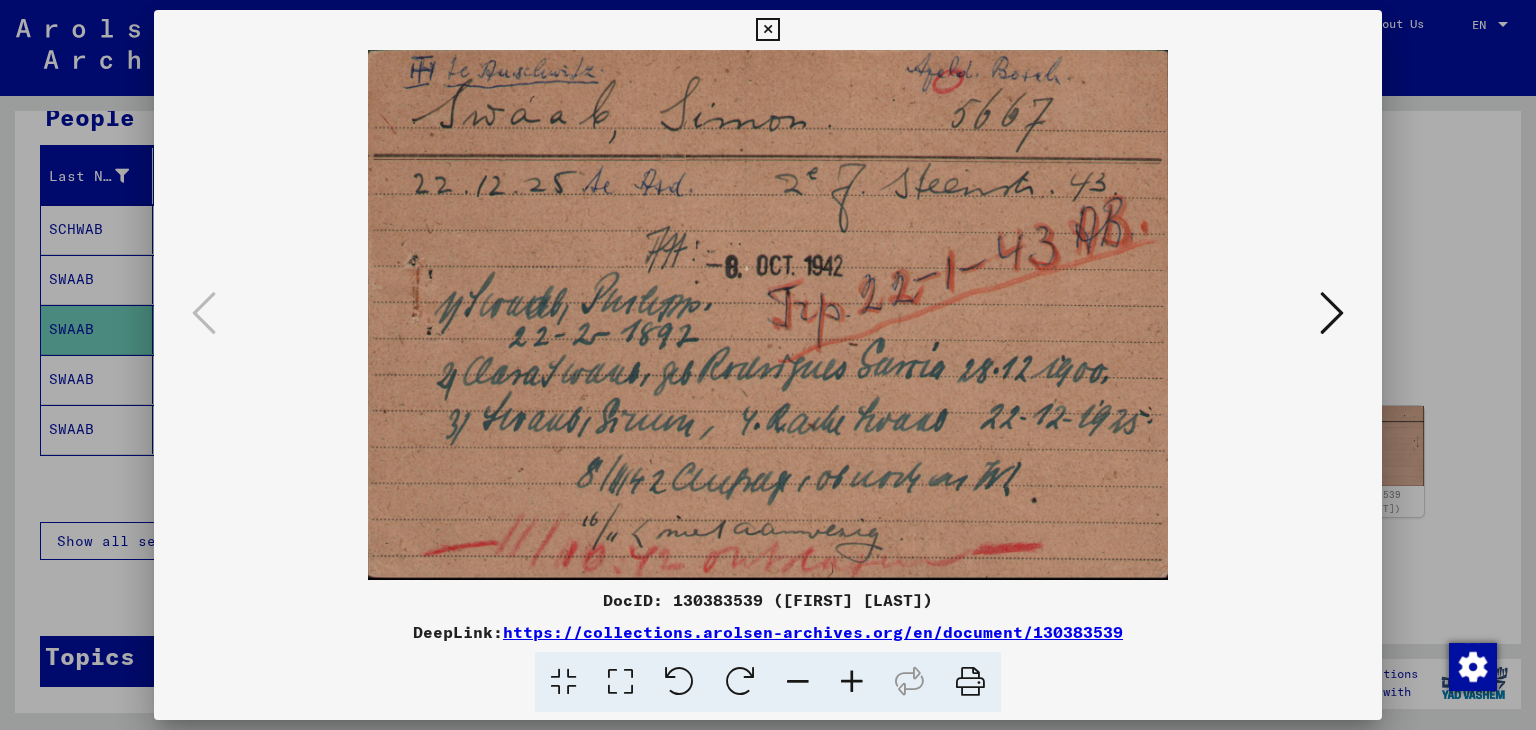 click at bounding box center [1332, 314] 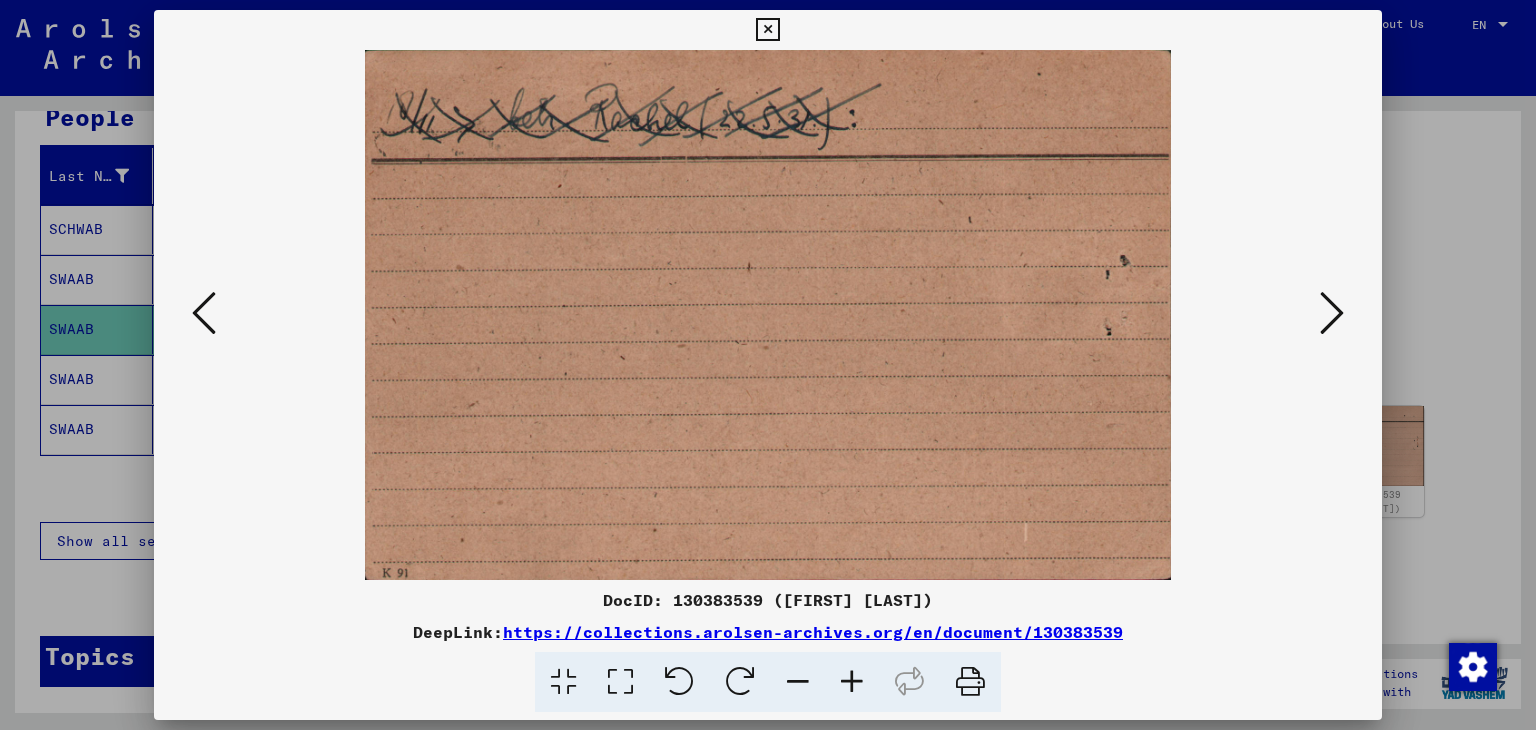 click at bounding box center [1332, 314] 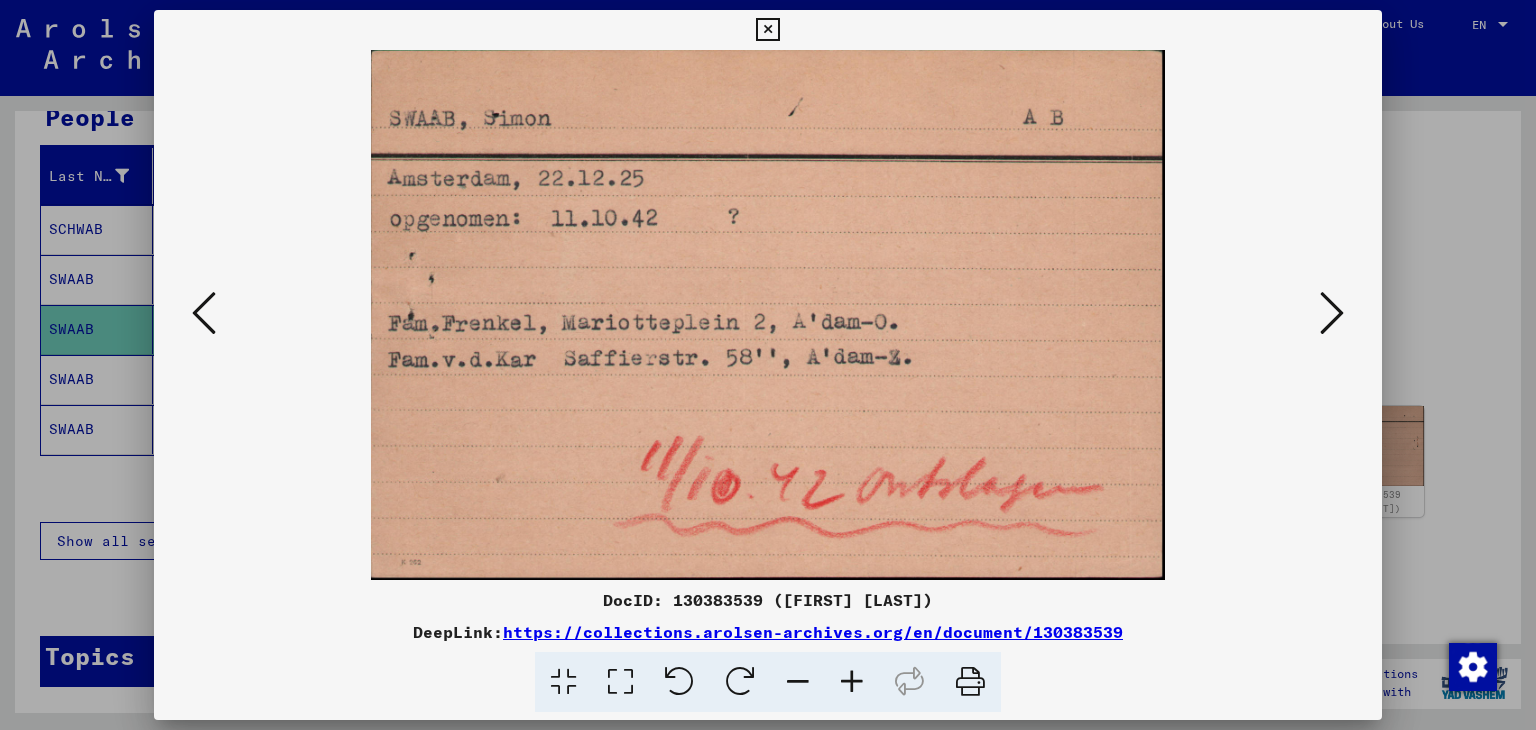 click at bounding box center (1332, 314) 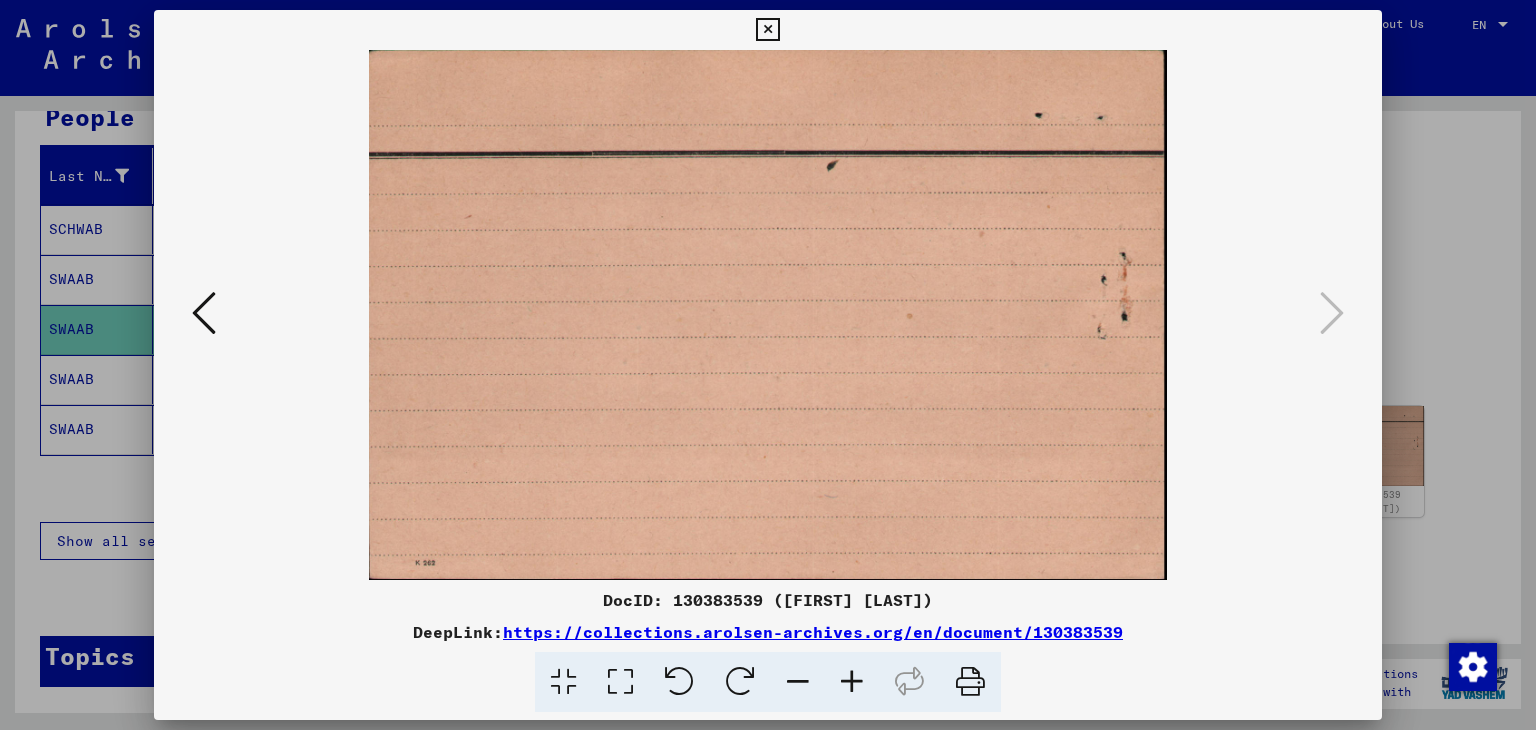 click at bounding box center (204, 313) 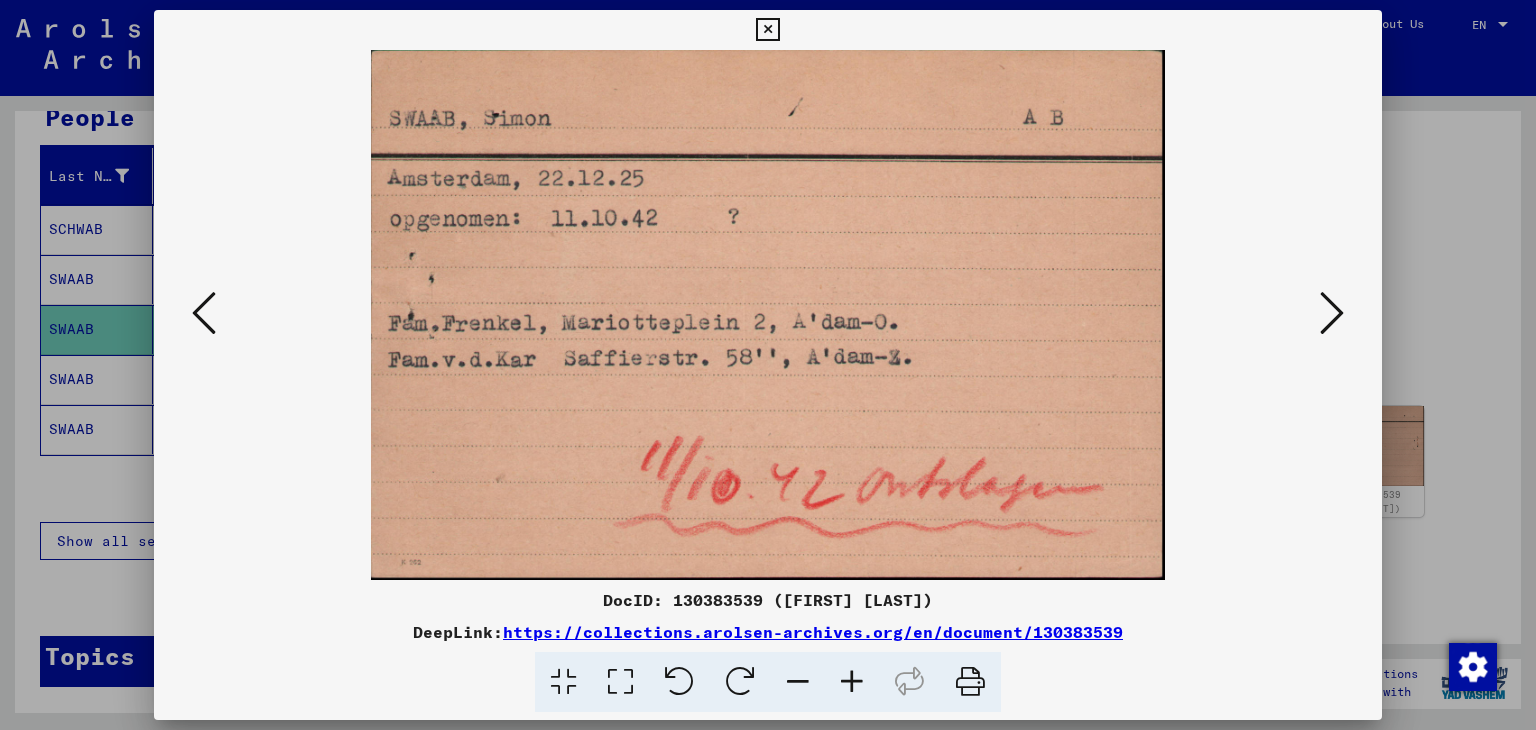 click at bounding box center (204, 313) 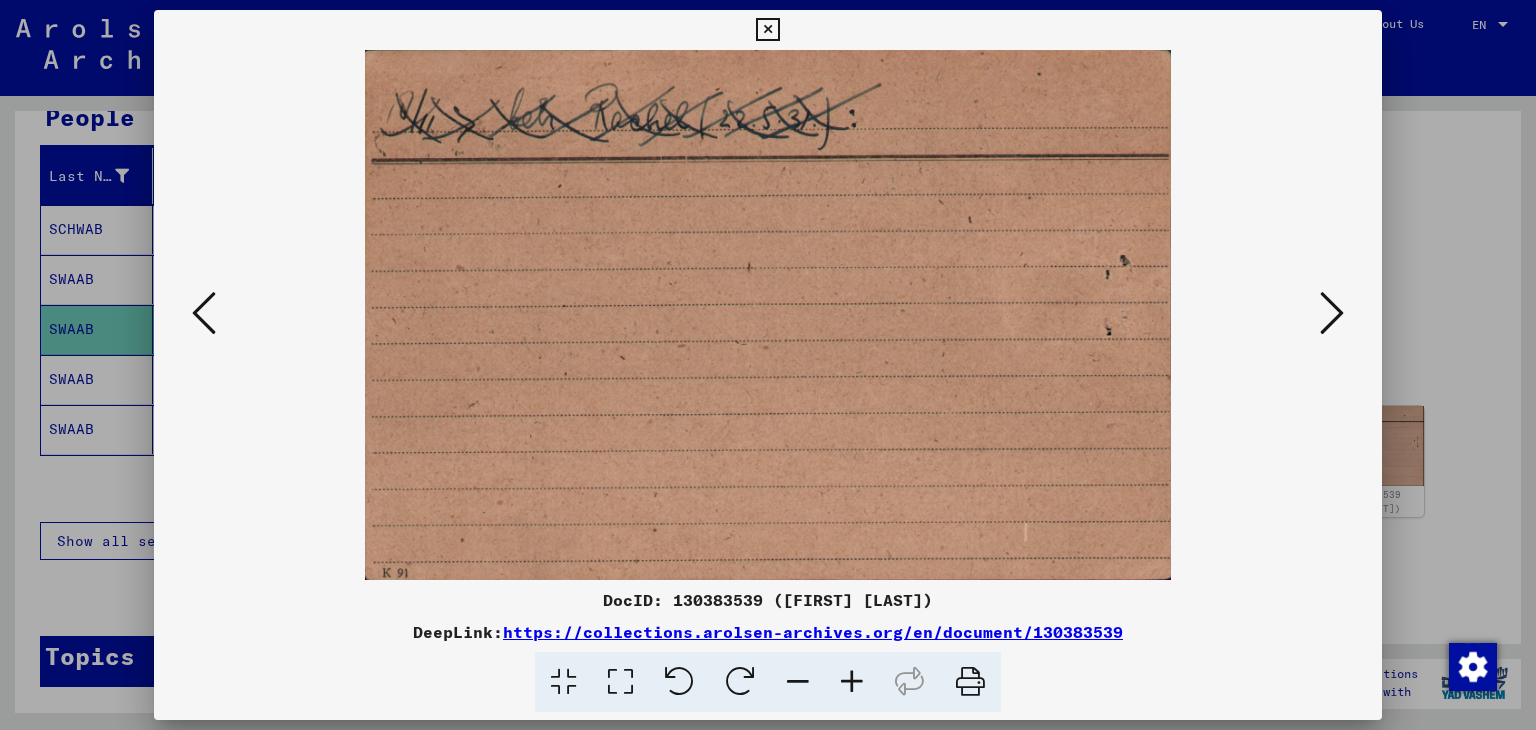 click at bounding box center (204, 313) 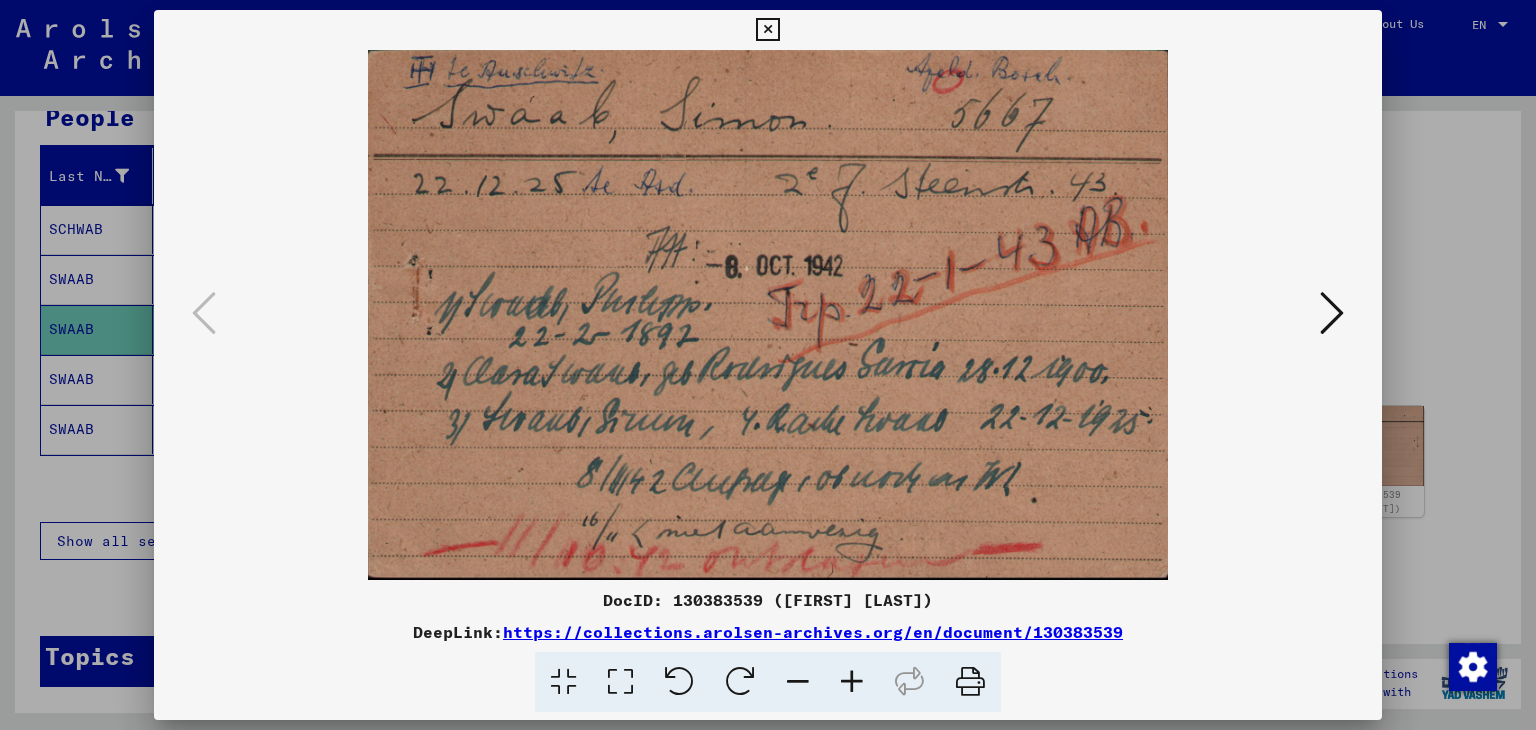 click at bounding box center (1332, 314) 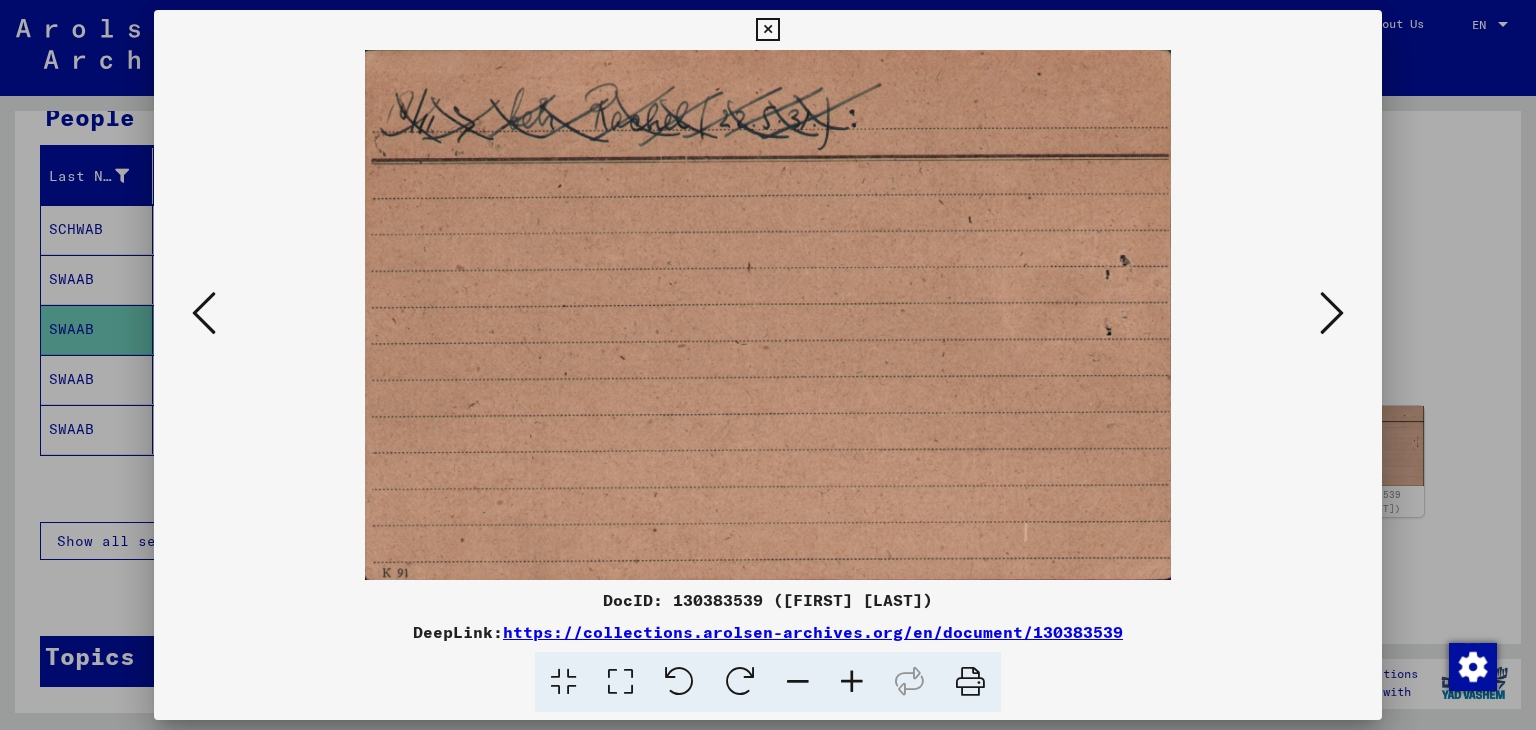 click at bounding box center (1332, 314) 